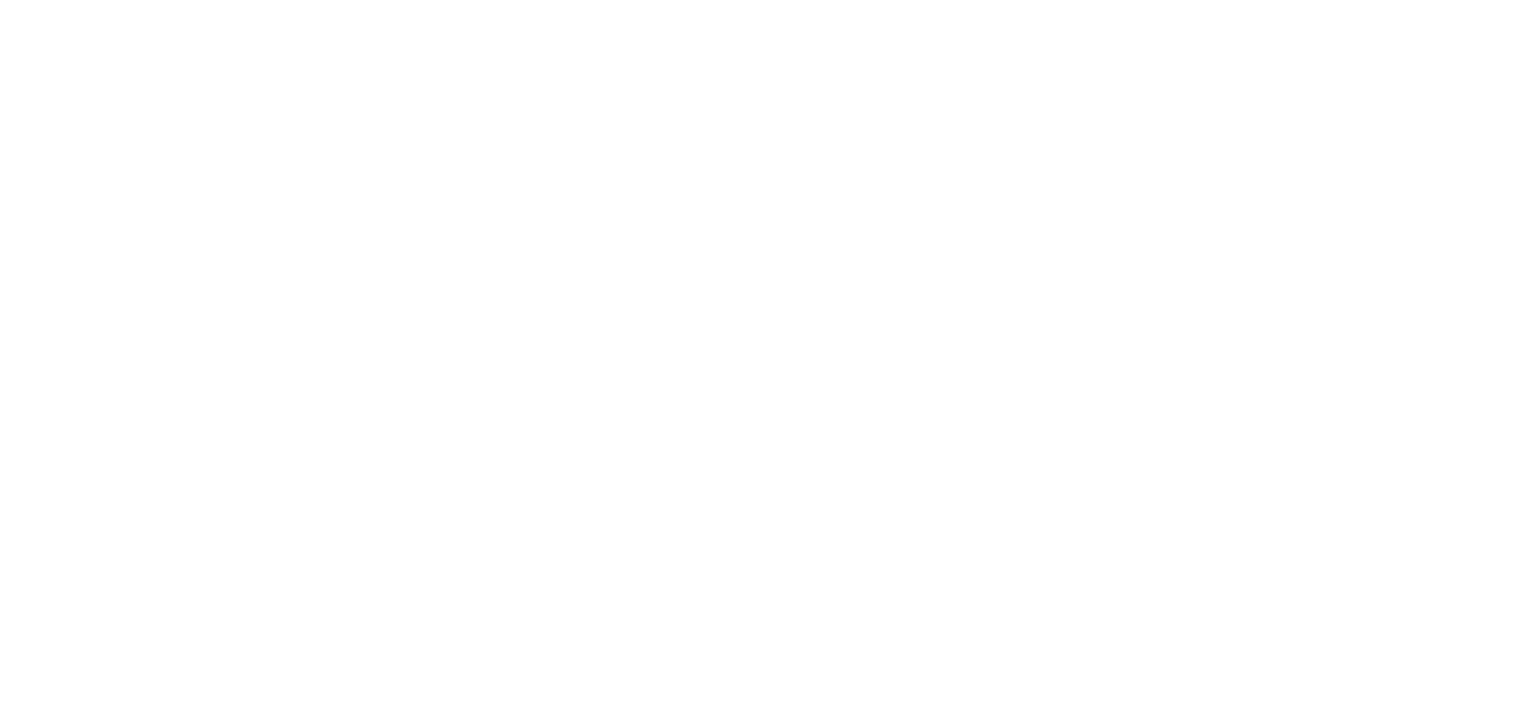 scroll, scrollTop: 0, scrollLeft: 0, axis: both 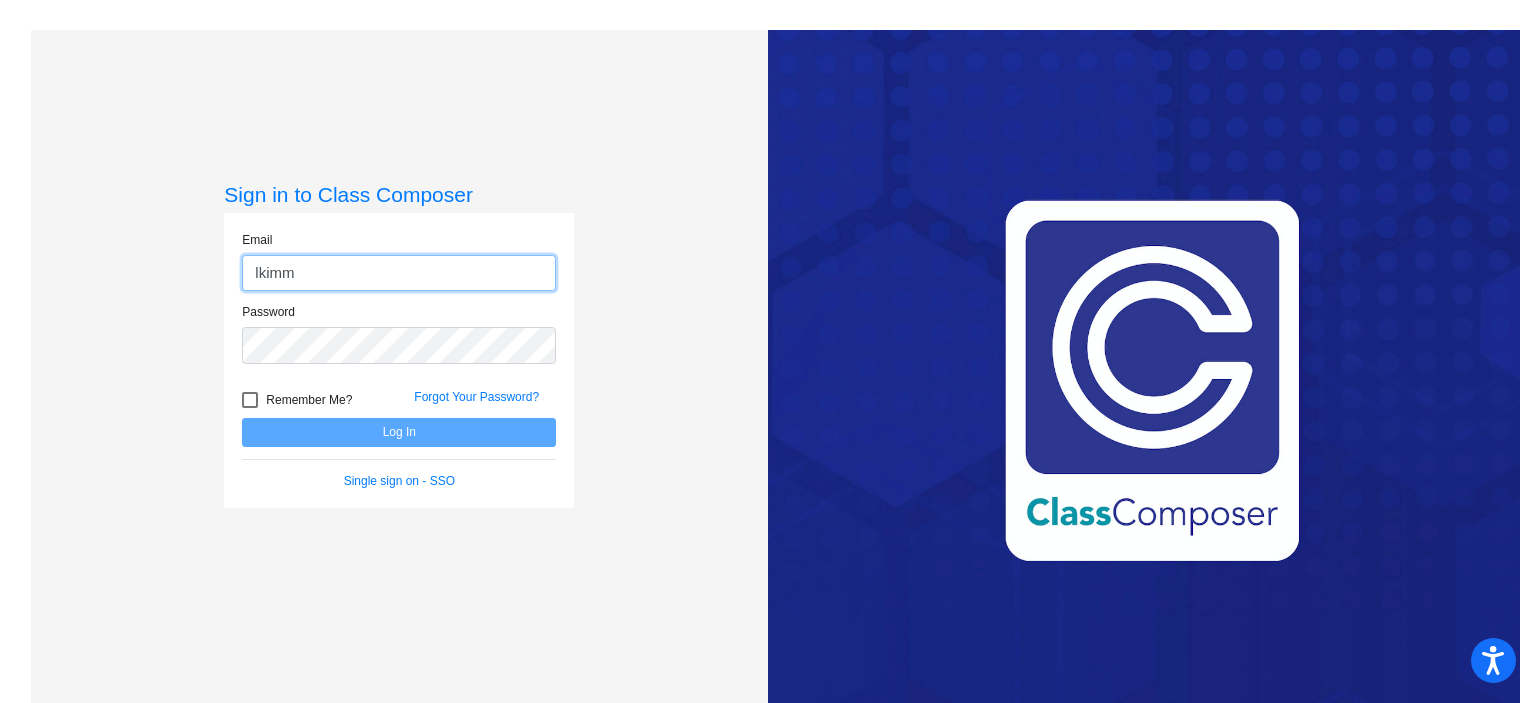 type on "[EMAIL_ADDRESS][DOMAIN_NAME]" 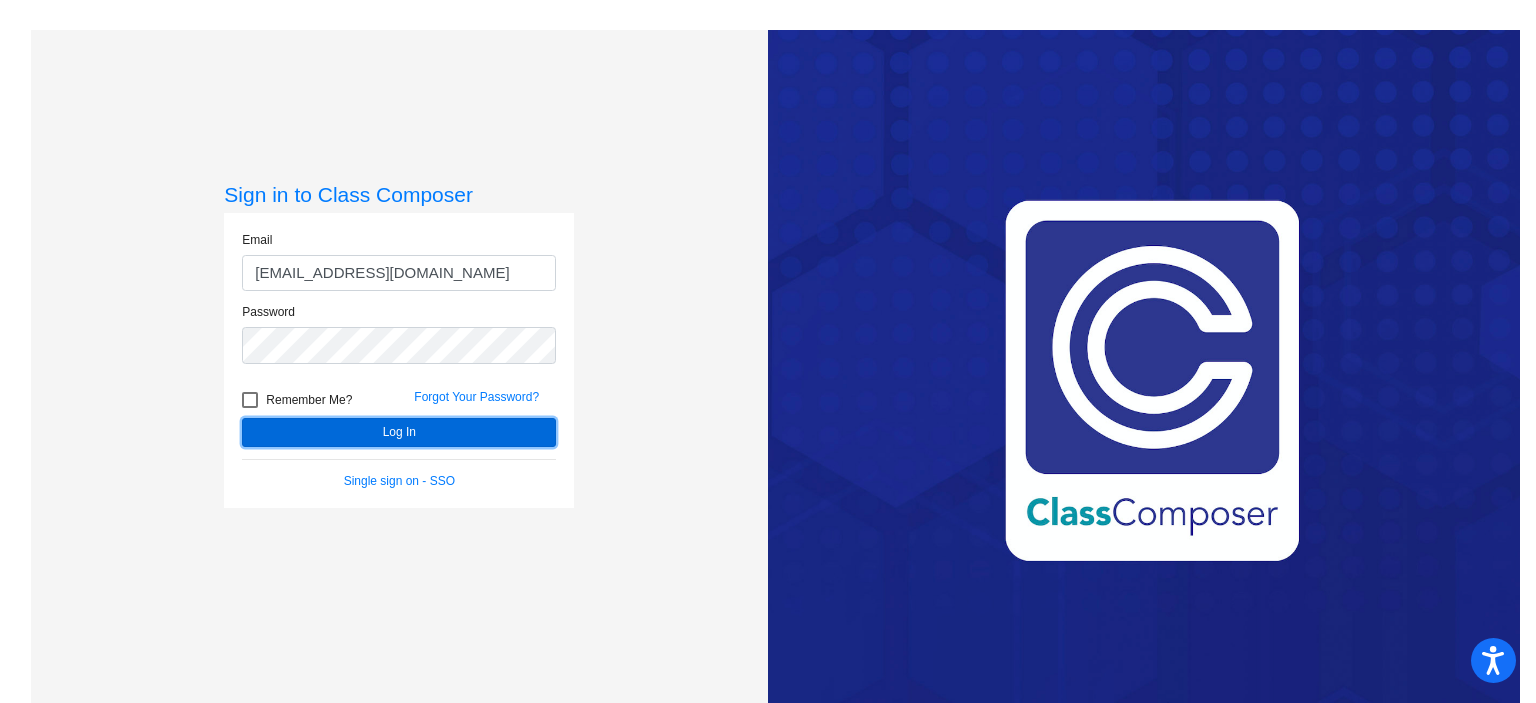 click on "Log In" 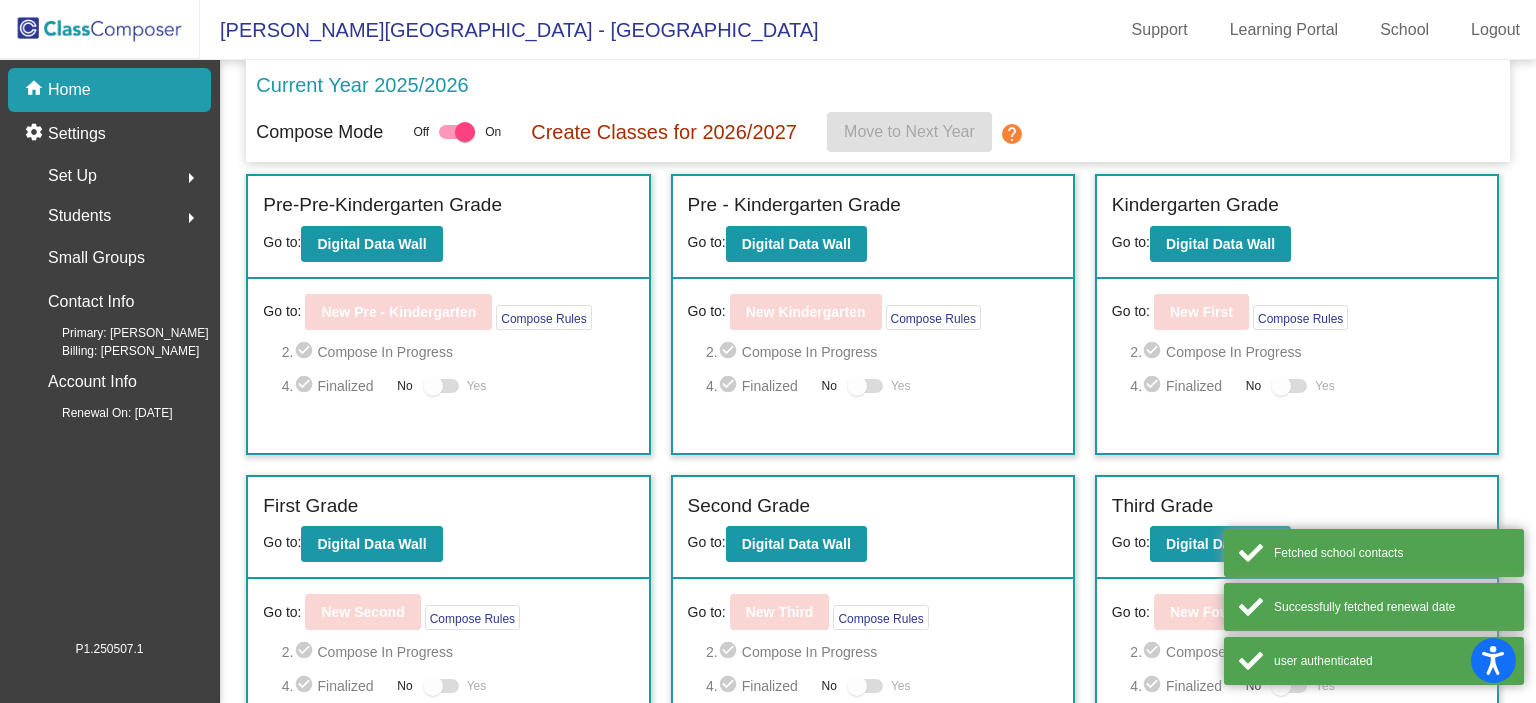 click 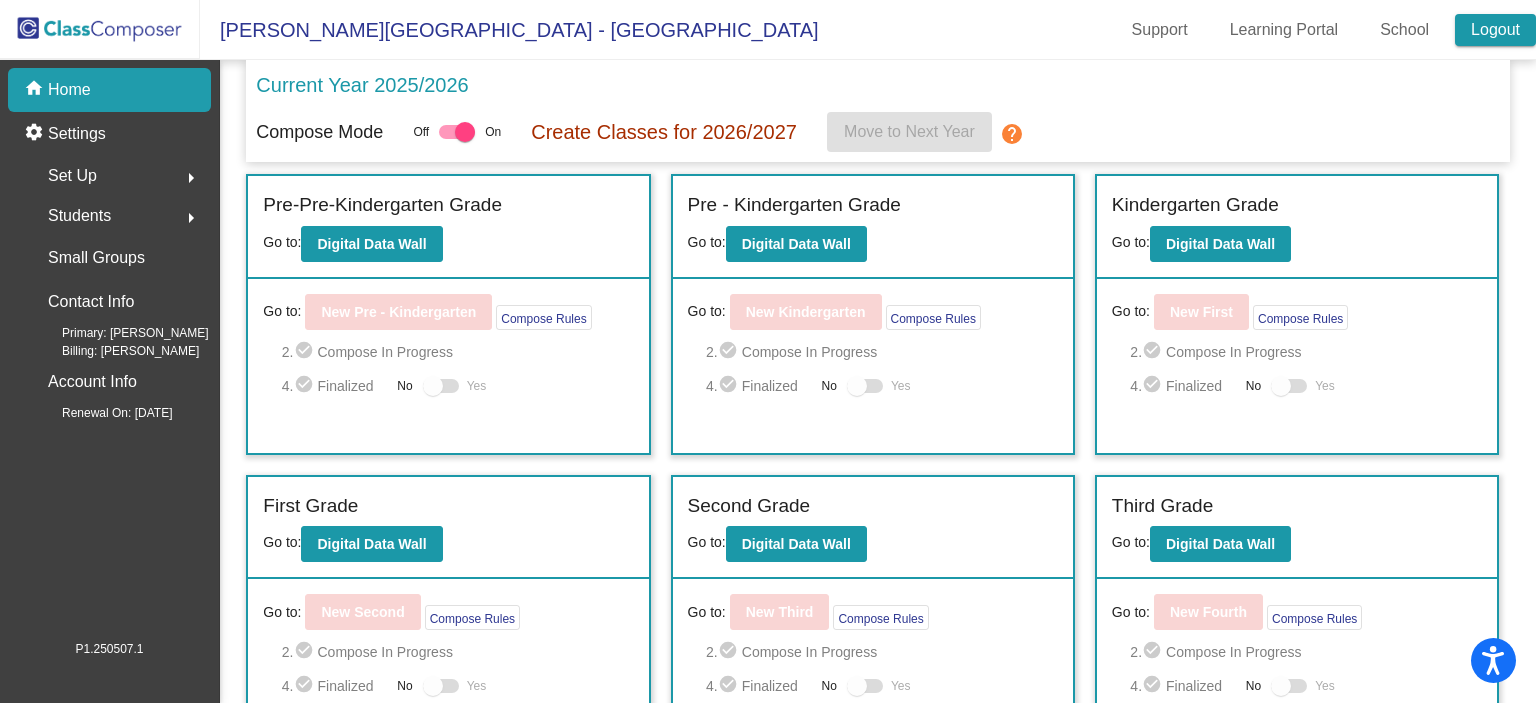 click on "Logout" 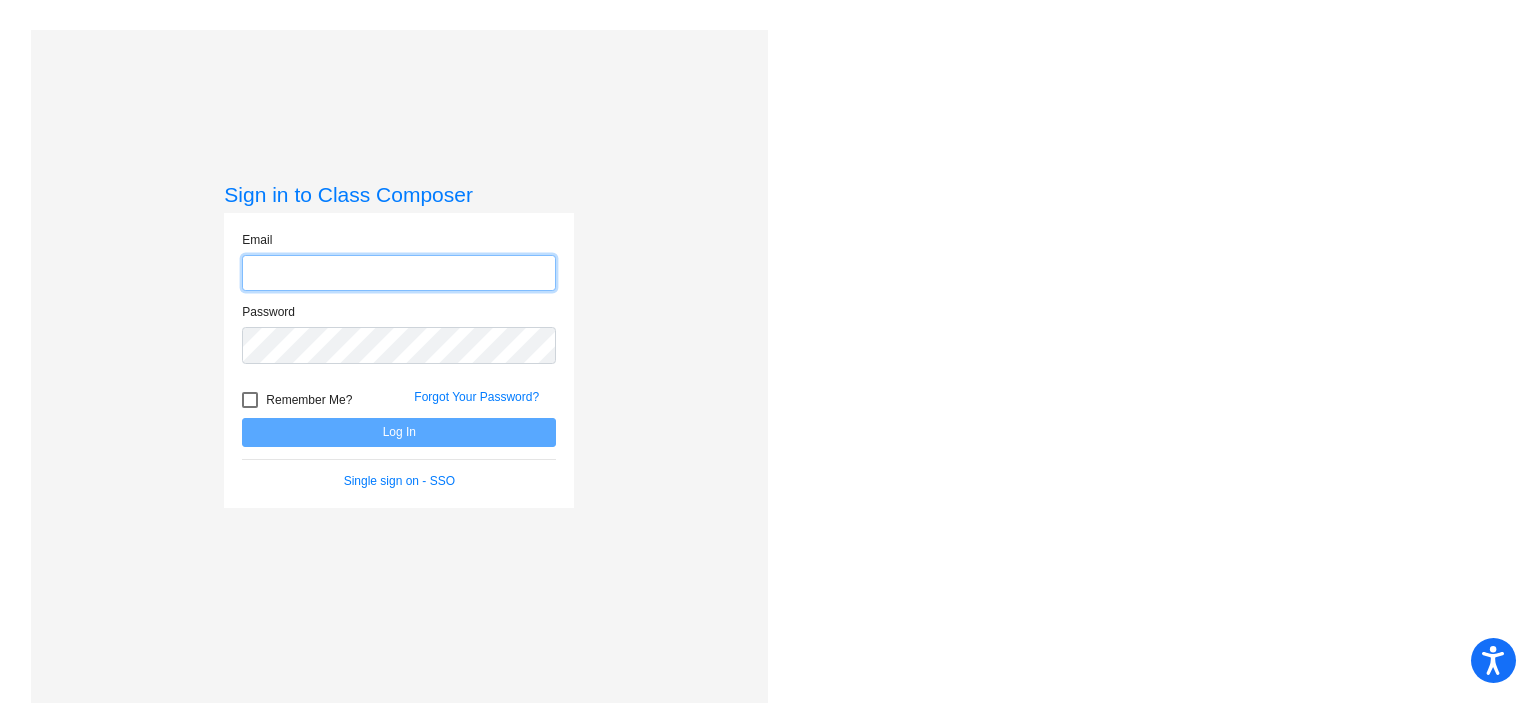 type on "[EMAIL_ADDRESS][DOMAIN_NAME]" 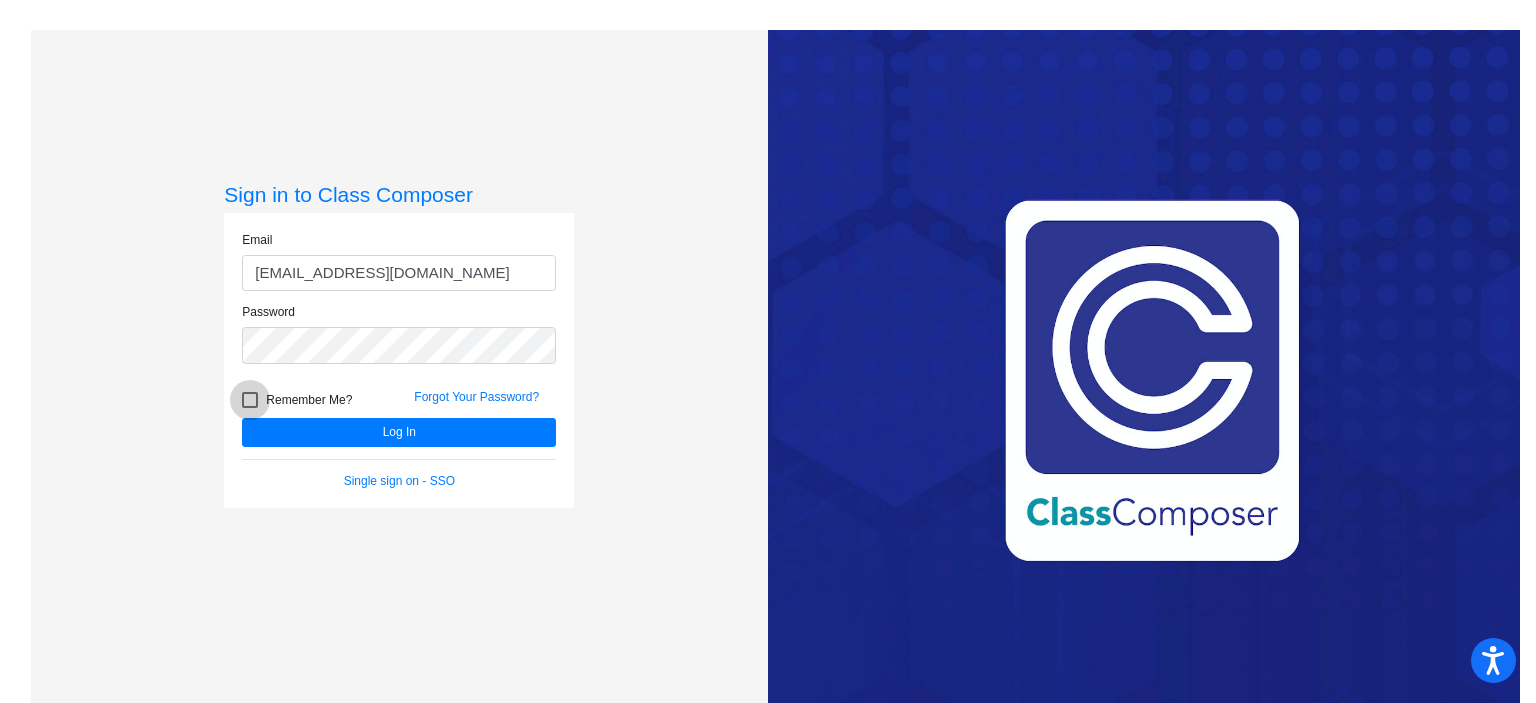 click at bounding box center (250, 400) 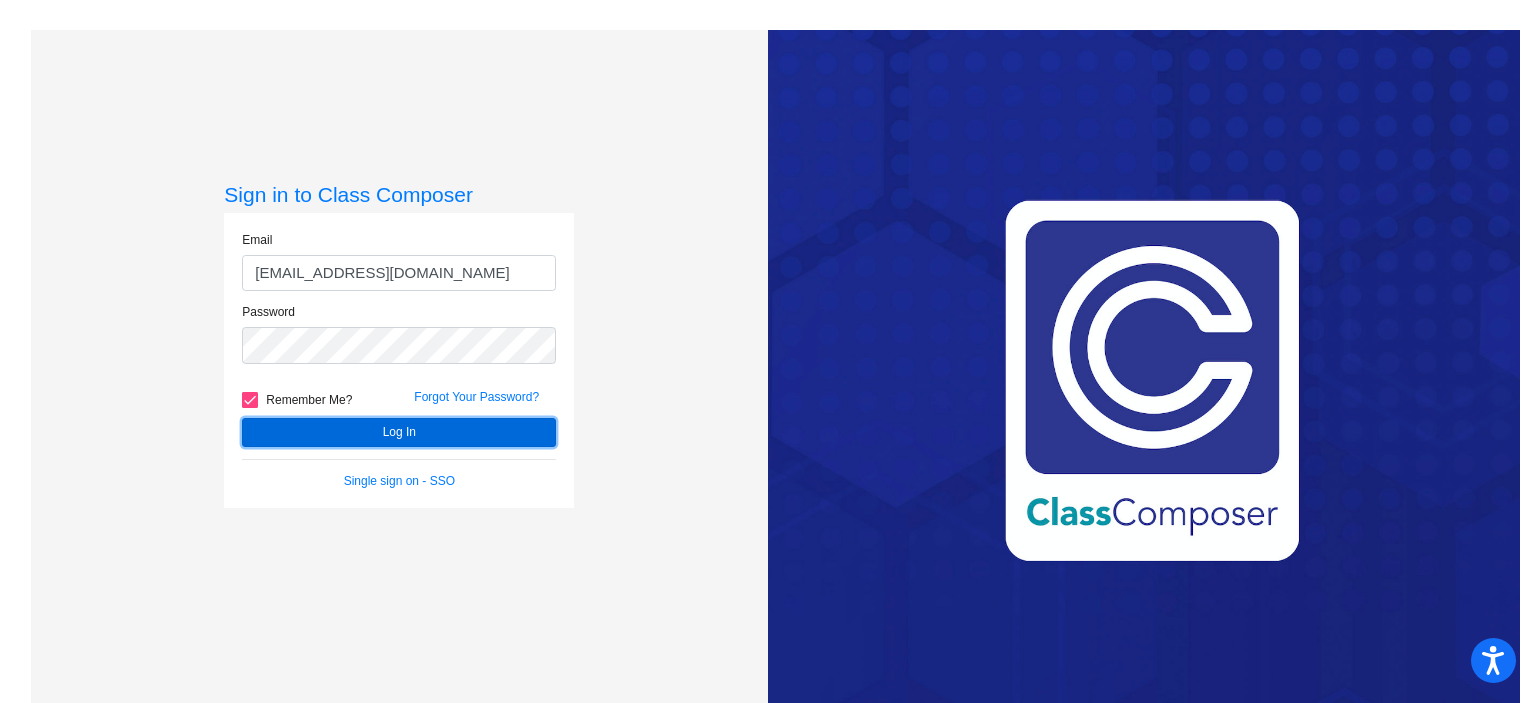 click on "Log In" 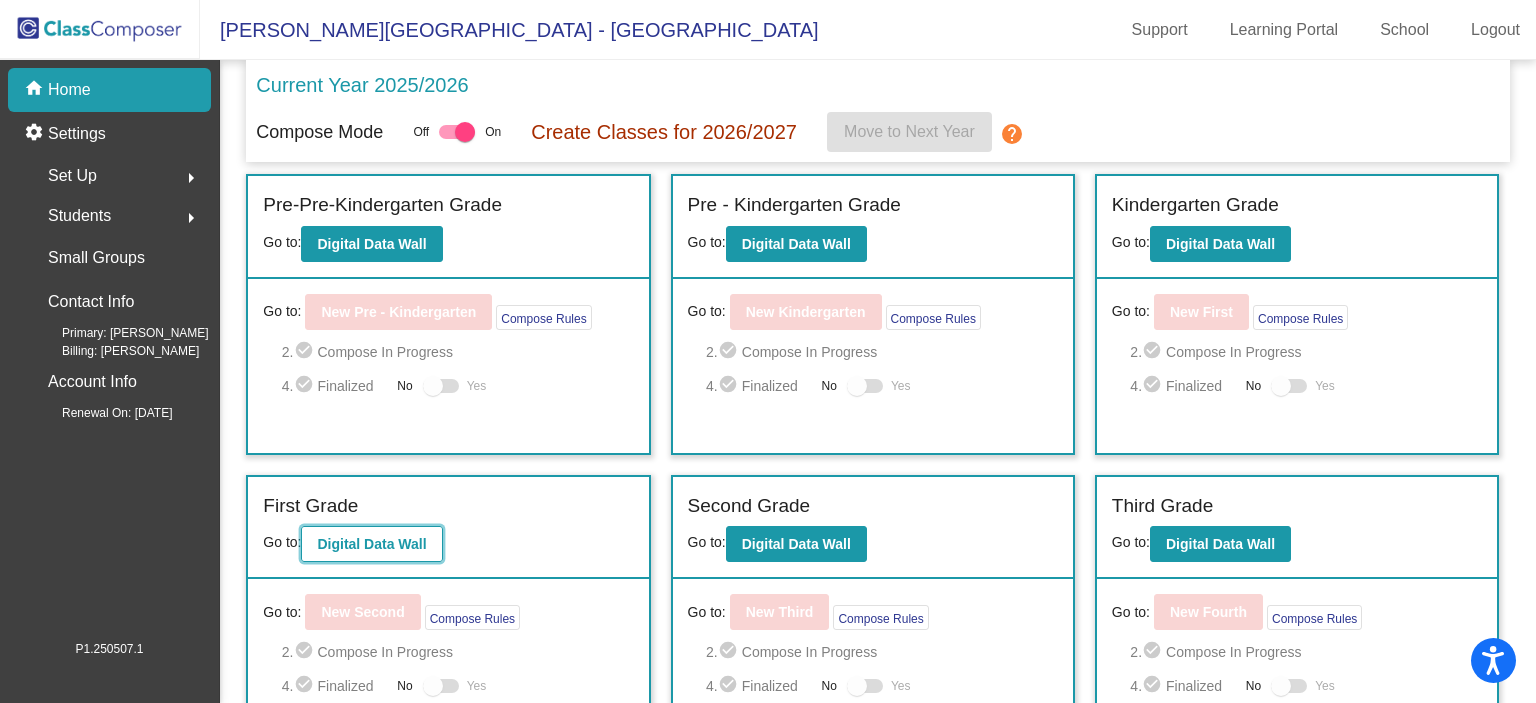 click on "Digital Data Wall" 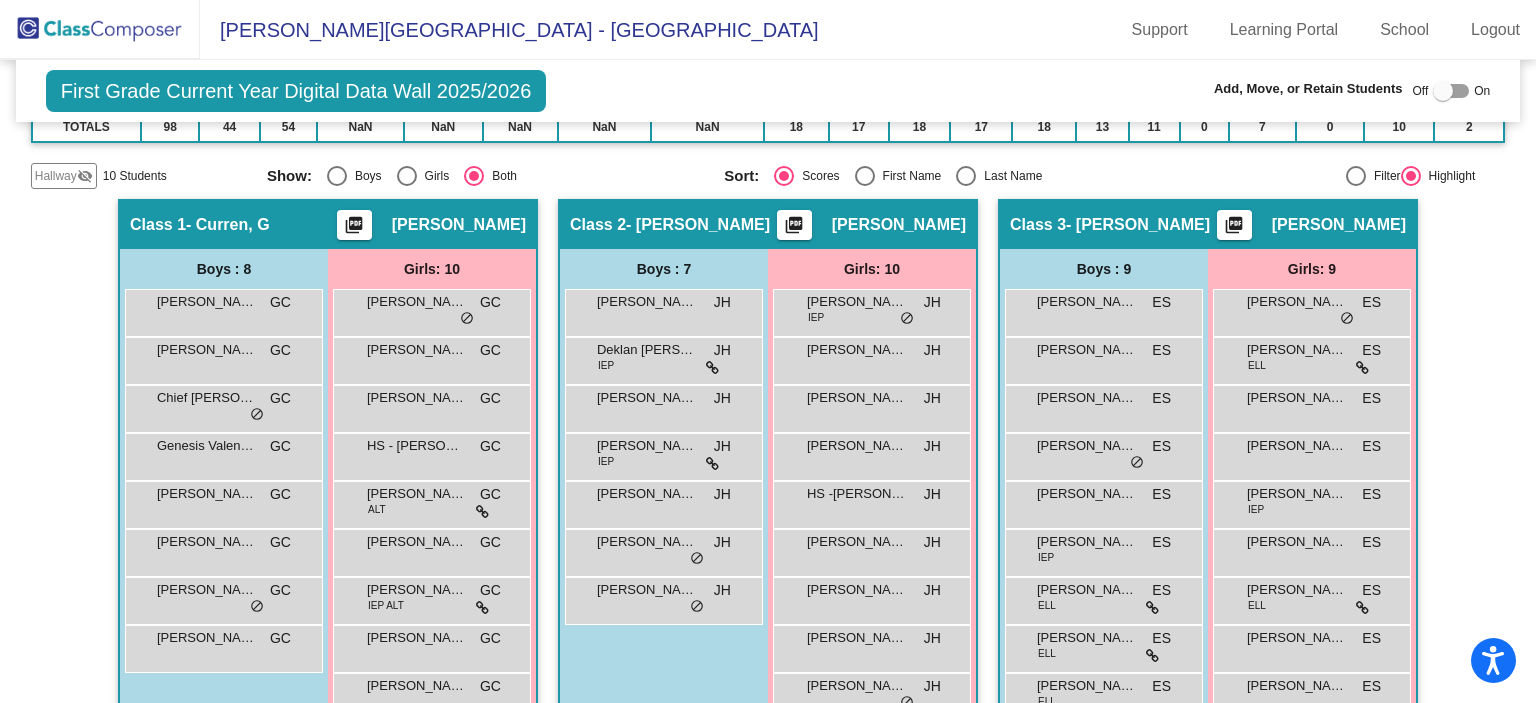 scroll, scrollTop: 360, scrollLeft: 0, axis: vertical 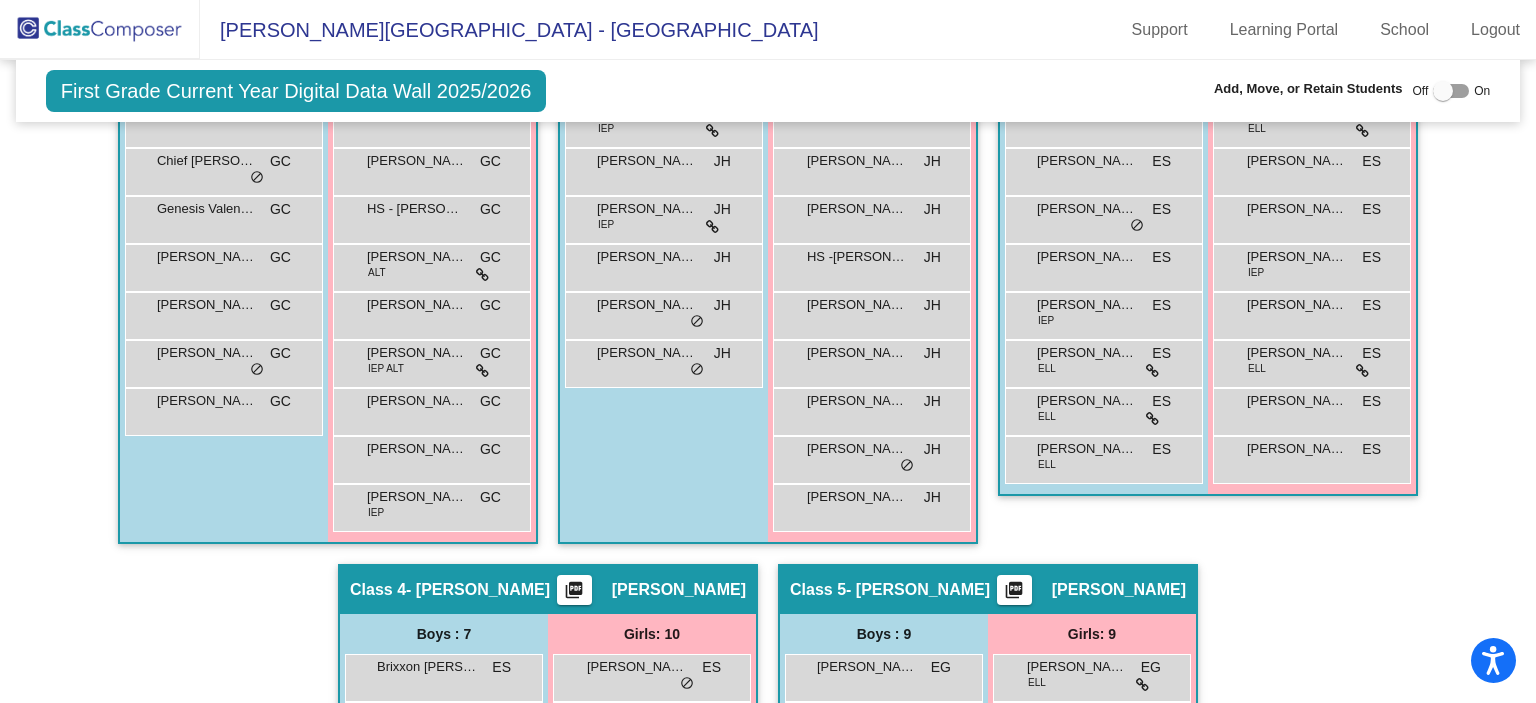 click on "Hallway   - Hallway Class  picture_as_pdf  Add Student  First Name Last Name Student Id  (Recommended)   Boy   Girl   [DEMOGRAPHIC_DATA] Add Close  Boys : 4  [PERSON_NAME] [PERSON_NAME] lock do_not_disturb_alt [PERSON_NAME] lock do_not_disturb_alt [PERSON_NAME] lock do_not_disturb_alt [PERSON_NAME] lock do_not_disturb_alt Girls: 6 Abril [PERSON_NAME] ELL lock do_not_disturb_alt [PERSON_NAME] lock do_not_disturb_alt [PERSON_NAME] lock do_not_disturb_alt HS - [PERSON_NAME] lock do_not_disturb_alt [PERSON_NAME] lock do_not_disturb_alt [PERSON_NAME] lock do_not_disturb_alt Class 1   - Curren, G  picture_as_pdf [PERSON_NAME]  Add Student  First Name Last Name Student Id  (Recommended)   Boy   Girl   [DEMOGRAPHIC_DATA] Add Close  Boys : 8  [PERSON_NAME] GC lock do_not_disturb_alt [PERSON_NAME] GC lock do_not_disturb_alt Chief [PERSON_NAME] lock do_not_disturb_alt Genesis Valentino GC lock do_not_disturb_alt [PERSON_NAME] GC lock do_not_disturb_alt Jaxtyn [PERSON_NAME] lock do_not_disturb_alt [PERSON_NAME] GC lock do_not_disturb_alt GC lock GC" 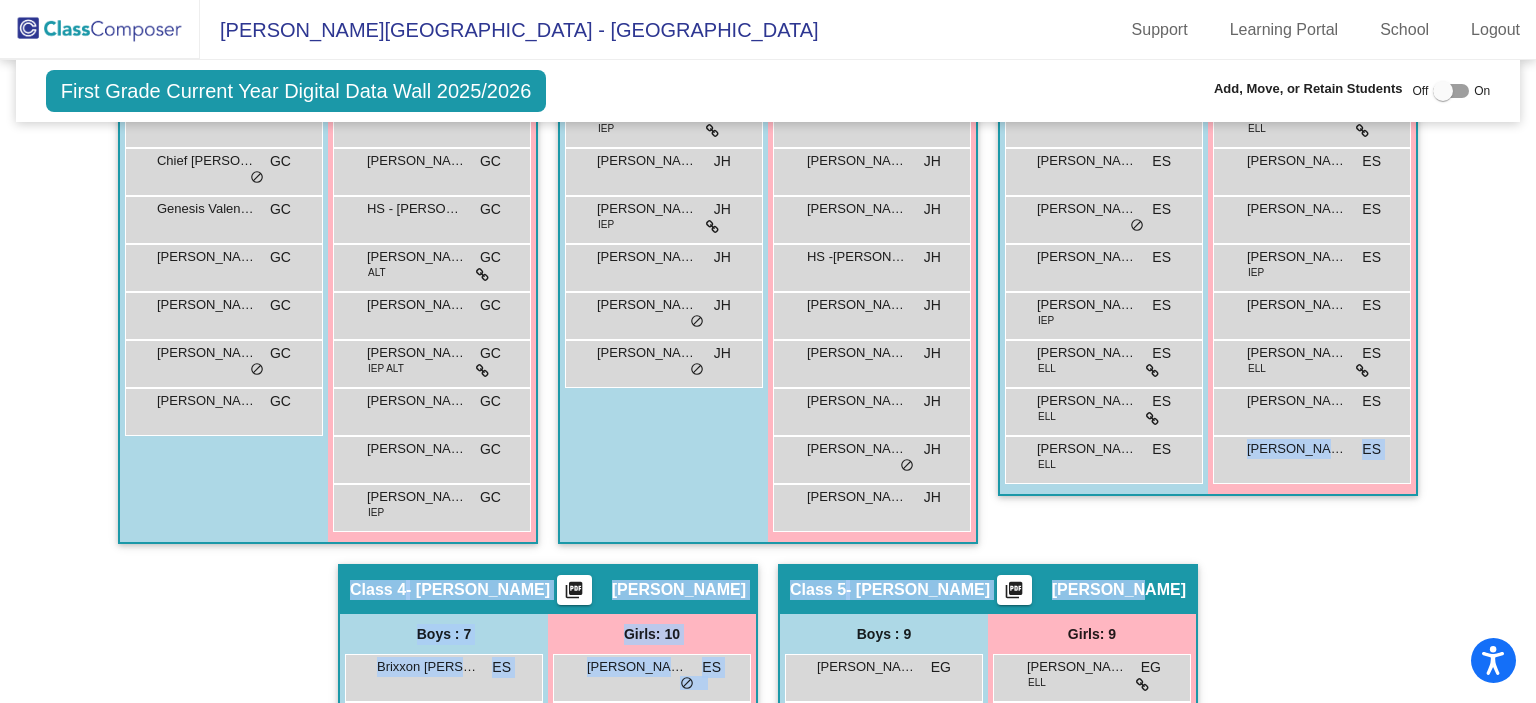 drag, startPoint x: 1275, startPoint y: 583, endPoint x: 1186, endPoint y: 575, distance: 89.358826 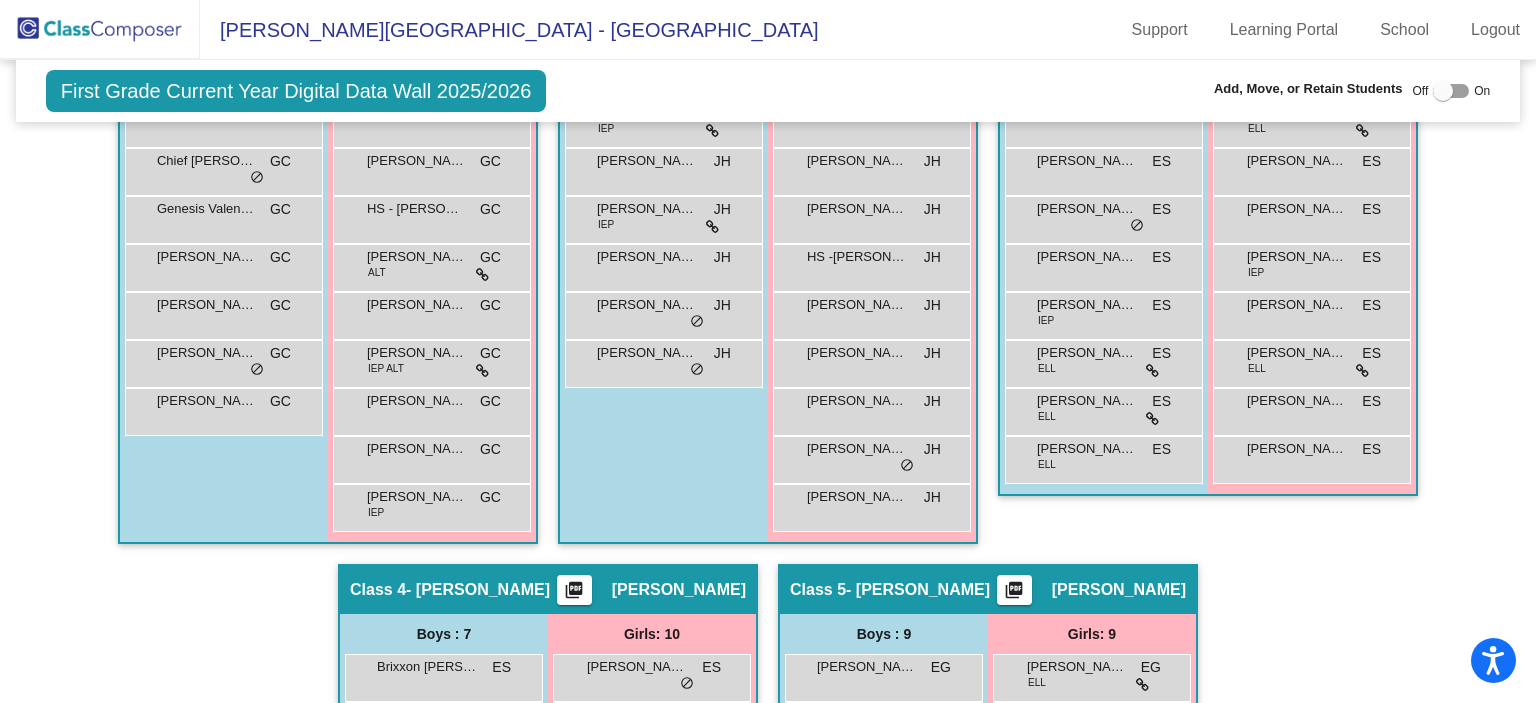 click on "Class 3   - [PERSON_NAME]  picture_as_pdf [PERSON_NAME]  Add Student  First Name Last Name Student Id  (Recommended)   Boy   Girl   [DEMOGRAPHIC_DATA] Add Close  Boys : 9  [PERSON_NAME] ES lock do_not_disturb_alt [PERSON_NAME] ES lock do_not_disturb_alt Karter [PERSON_NAME] lock do_not_disturb_alt [PERSON_NAME] lock do_not_disturb_alt Lincoln [PERSON_NAME] lock do_not_disturb_alt [PERSON_NAME] IEP ES lock do_not_disturb_alt [PERSON_NAME] ELL ES lock do_not_disturb_alt [PERSON_NAME] [PERSON_NAME] ELL ES lock do_not_disturb_alt [PERSON_NAME] De La [PERSON_NAME] ES lock do_not_disturb_alt Girls: 9 [PERSON_NAME] ES lock do_not_disturb_alt [PERSON_NAME] Montserrat [PERSON_NAME] ELL ES lock do_not_disturb_alt [PERSON_NAME] Kroger ES lock do_not_disturb_alt [PERSON_NAME] ES lock do_not_disturb_alt Jeslyne [PERSON_NAME] IEP ES lock do_not_disturb_alt Laikyn Hastert ES lock do_not_disturb_alt [PERSON_NAME]-Oro ELL ES lock do_not_disturb_alt [PERSON_NAME] ES lock do_not_disturb_alt [PERSON_NAME] ES lock do_not_disturb_alt" 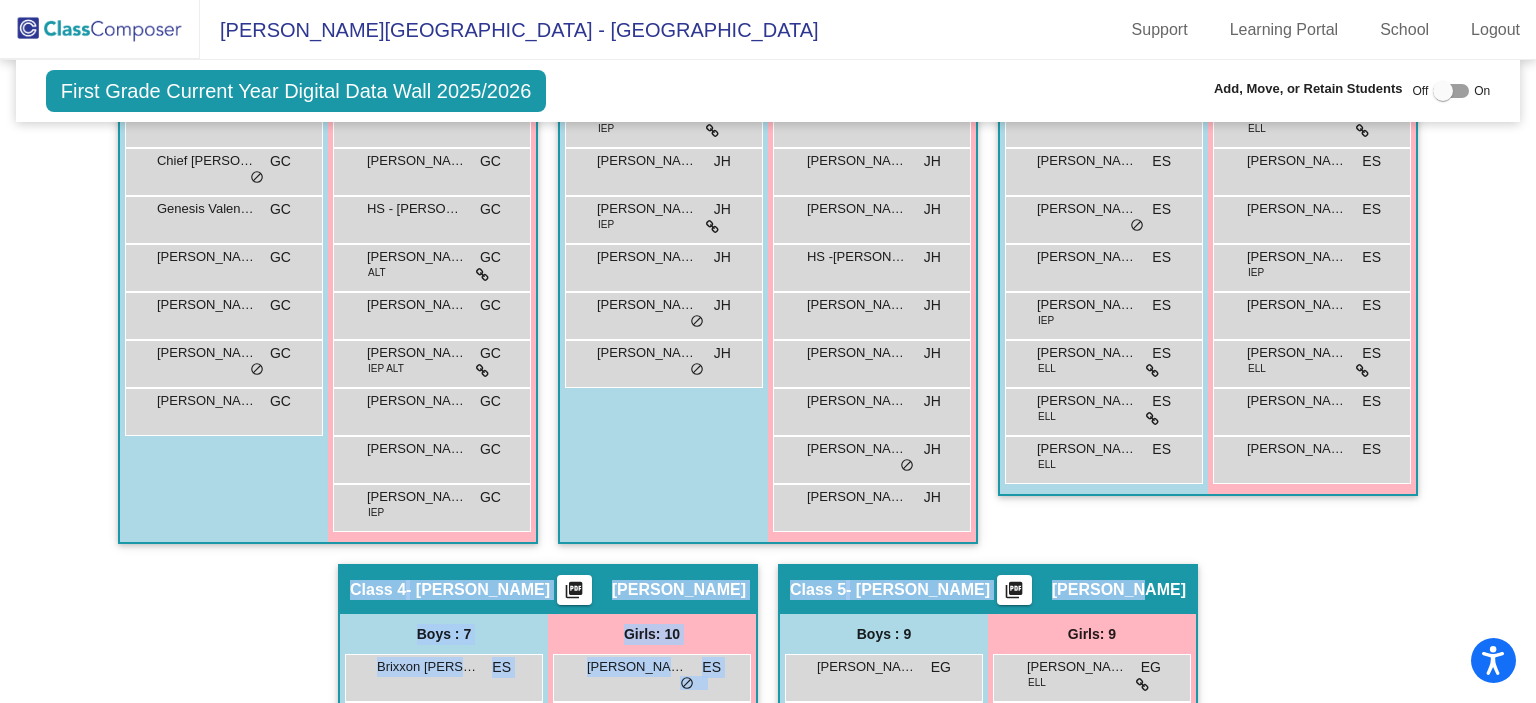 drag, startPoint x: 346, startPoint y: 576, endPoint x: 1192, endPoint y: 561, distance: 846.133 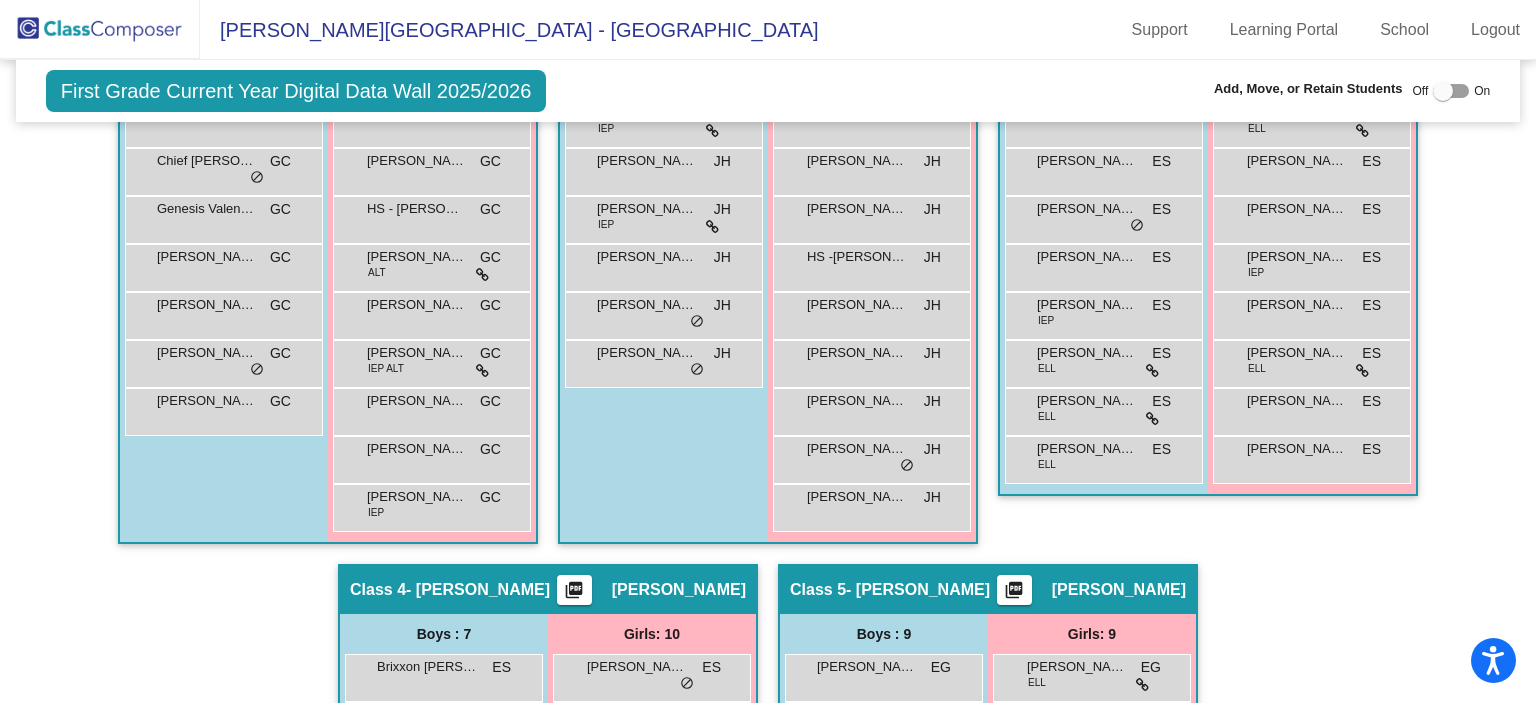 click on "Class 3   - [PERSON_NAME]  picture_as_pdf [PERSON_NAME]  Add Student  First Name Last Name Student Id  (Recommended)   Boy   Girl   [DEMOGRAPHIC_DATA] Add Close  Boys : 9  [PERSON_NAME] ES lock do_not_disturb_alt [PERSON_NAME] ES lock do_not_disturb_alt Karter [PERSON_NAME] lock do_not_disturb_alt [PERSON_NAME] lock do_not_disturb_alt Lincoln [PERSON_NAME] lock do_not_disturb_alt [PERSON_NAME] IEP ES lock do_not_disturb_alt [PERSON_NAME] ELL ES lock do_not_disturb_alt [PERSON_NAME] [PERSON_NAME] ELL ES lock do_not_disturb_alt [PERSON_NAME] De La [PERSON_NAME] ES lock do_not_disturb_alt Girls: 9 [PERSON_NAME] ES lock do_not_disturb_alt [PERSON_NAME] Montserrat [PERSON_NAME] ELL ES lock do_not_disturb_alt [PERSON_NAME] Kroger ES lock do_not_disturb_alt [PERSON_NAME] ES lock do_not_disturb_alt Jeslyne [PERSON_NAME] IEP ES lock do_not_disturb_alt Laikyn Hastert ES lock do_not_disturb_alt [PERSON_NAME]-Oro ELL ES lock do_not_disturb_alt [PERSON_NAME] ES lock do_not_disturb_alt [PERSON_NAME] ES lock do_not_disturb_alt" 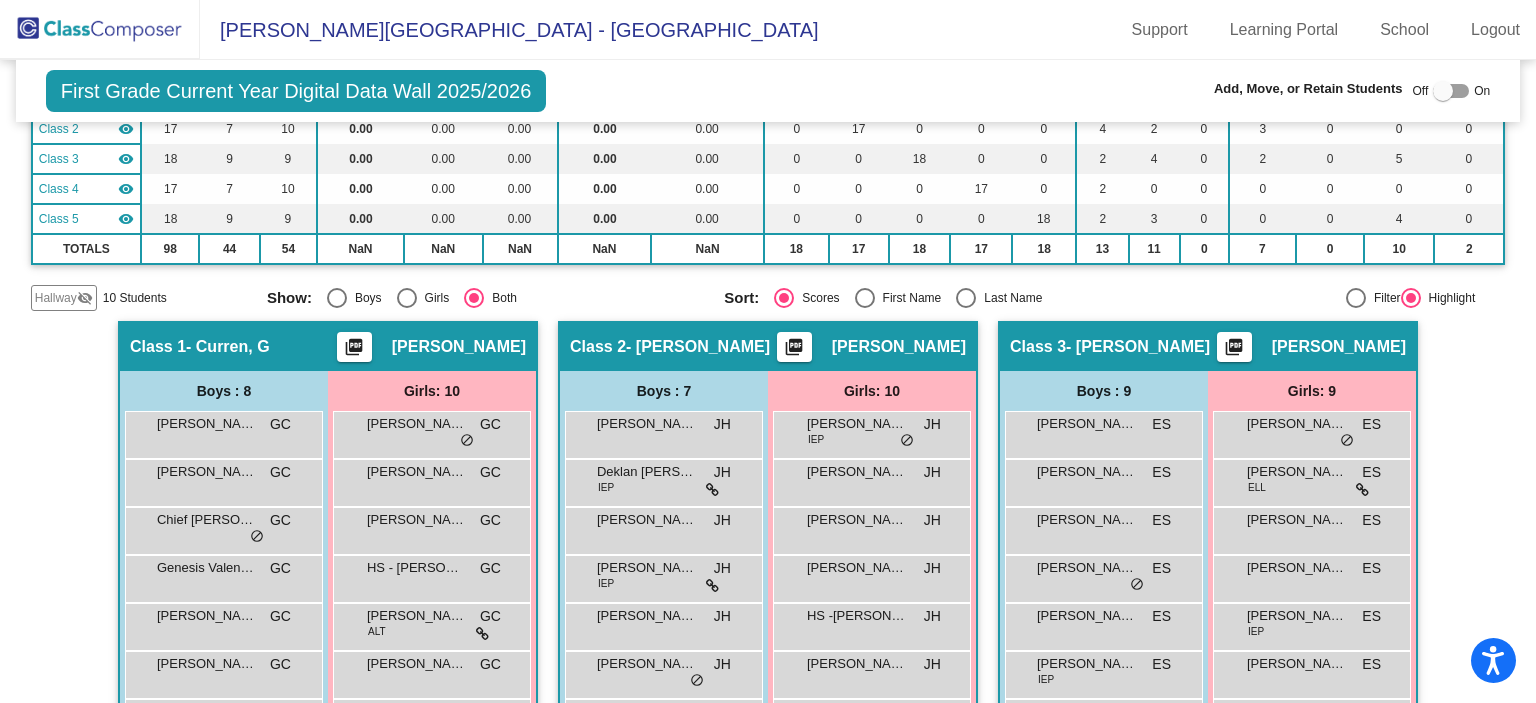 scroll, scrollTop: 271, scrollLeft: 0, axis: vertical 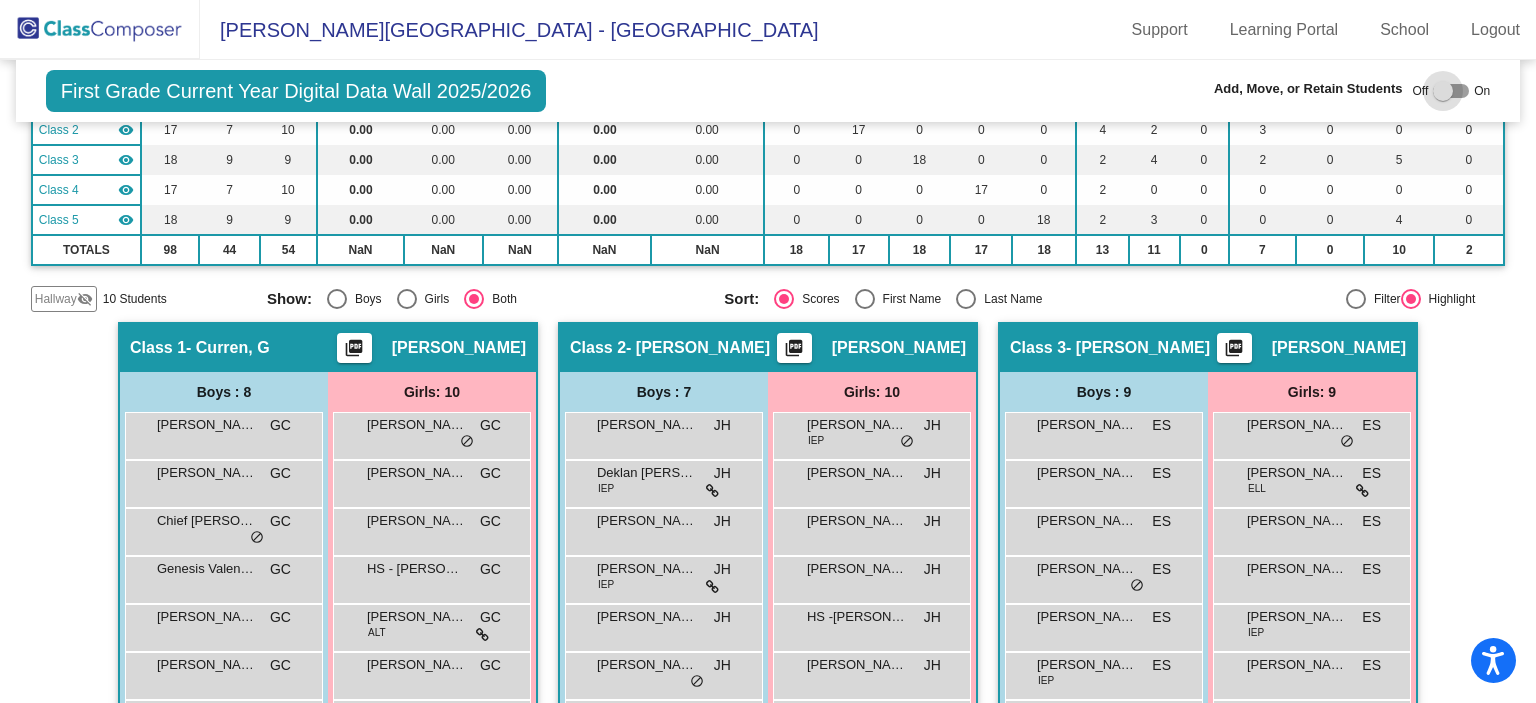 click at bounding box center (1443, 91) 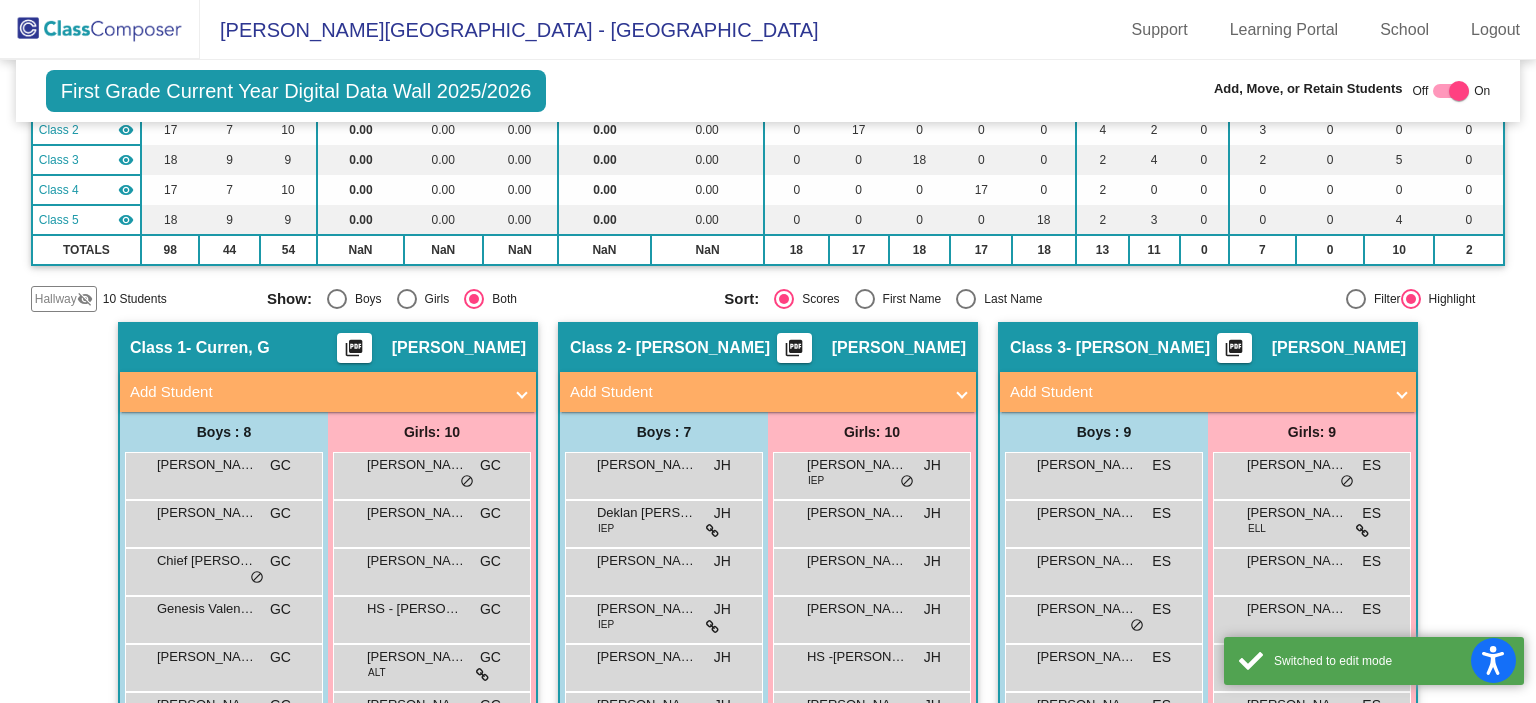 click on "Add Student" at bounding box center [768, 392] 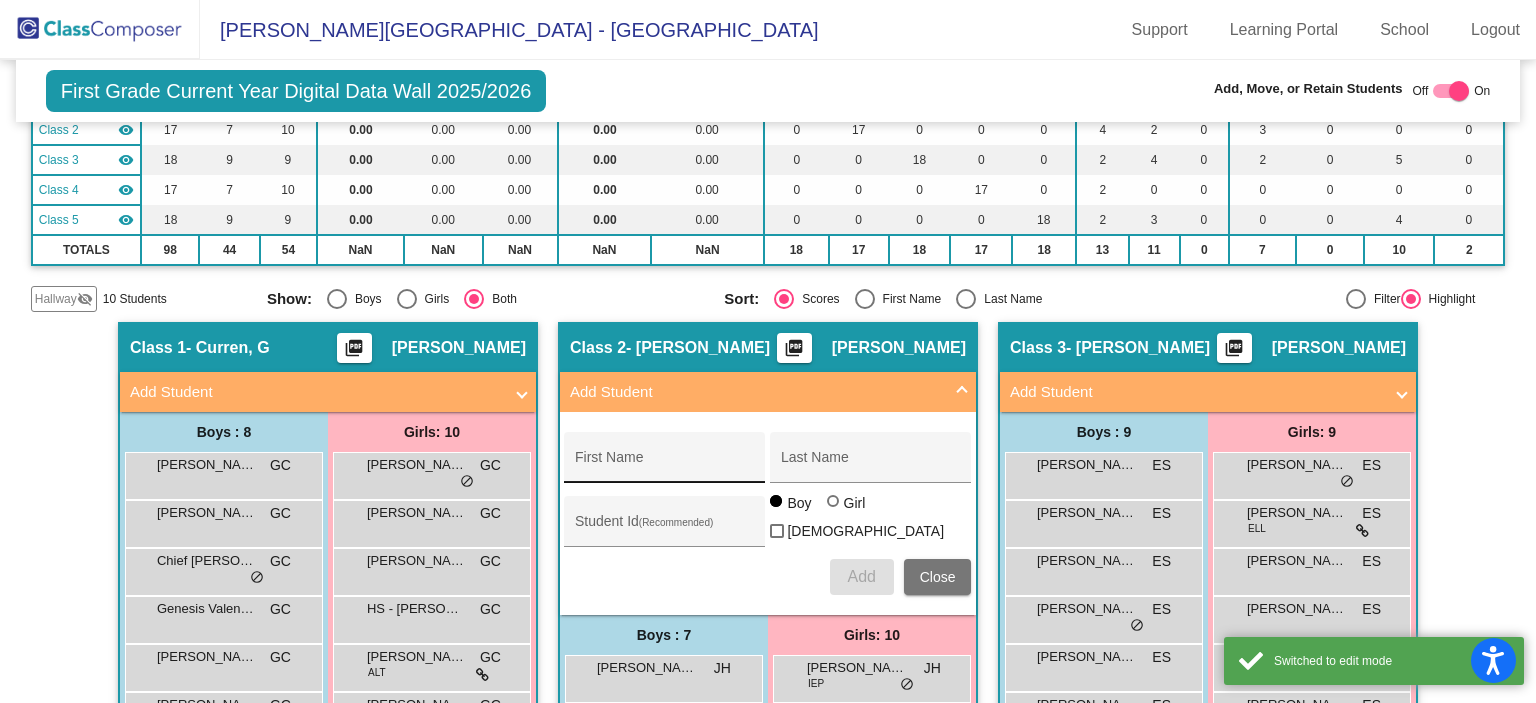 click on "First Name" at bounding box center [665, 463] 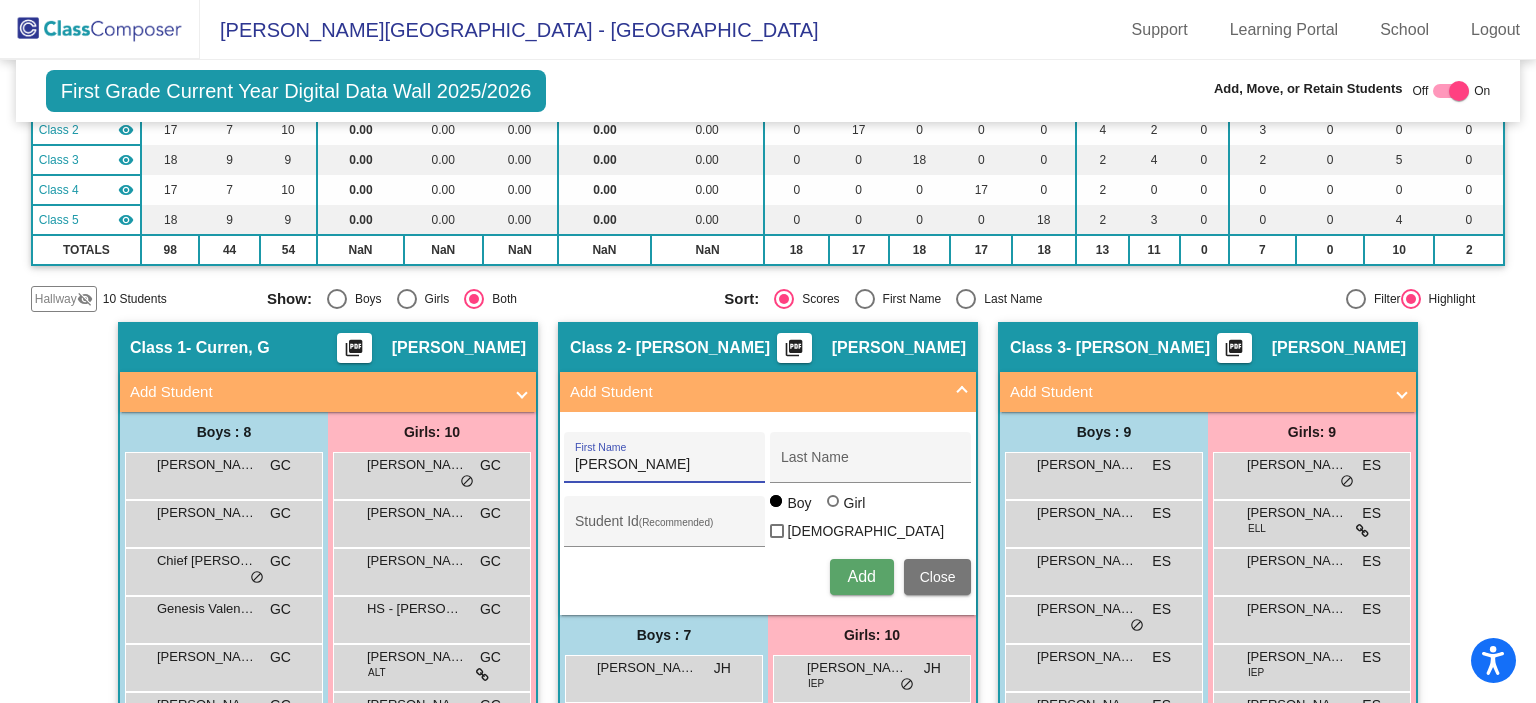type on "[PERSON_NAME]" 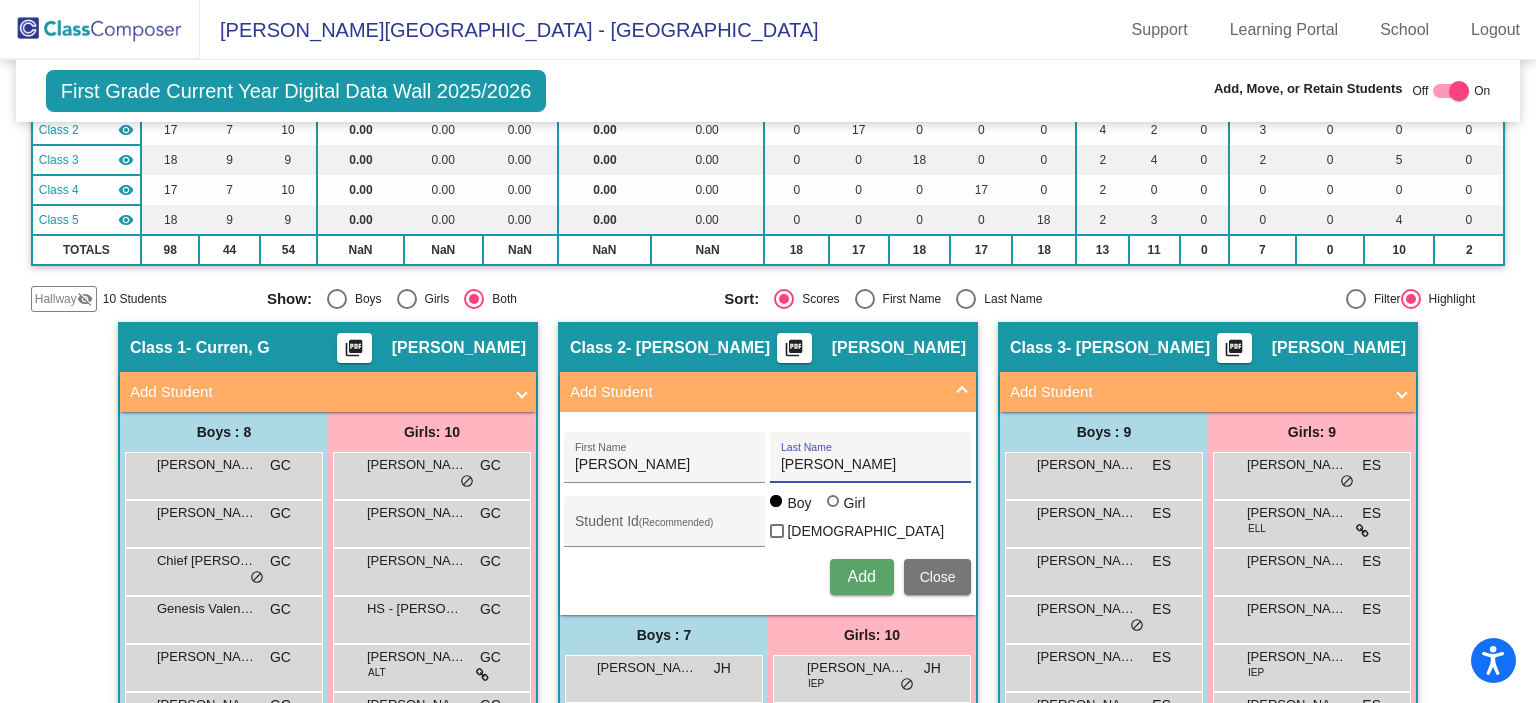 type on "[PERSON_NAME]" 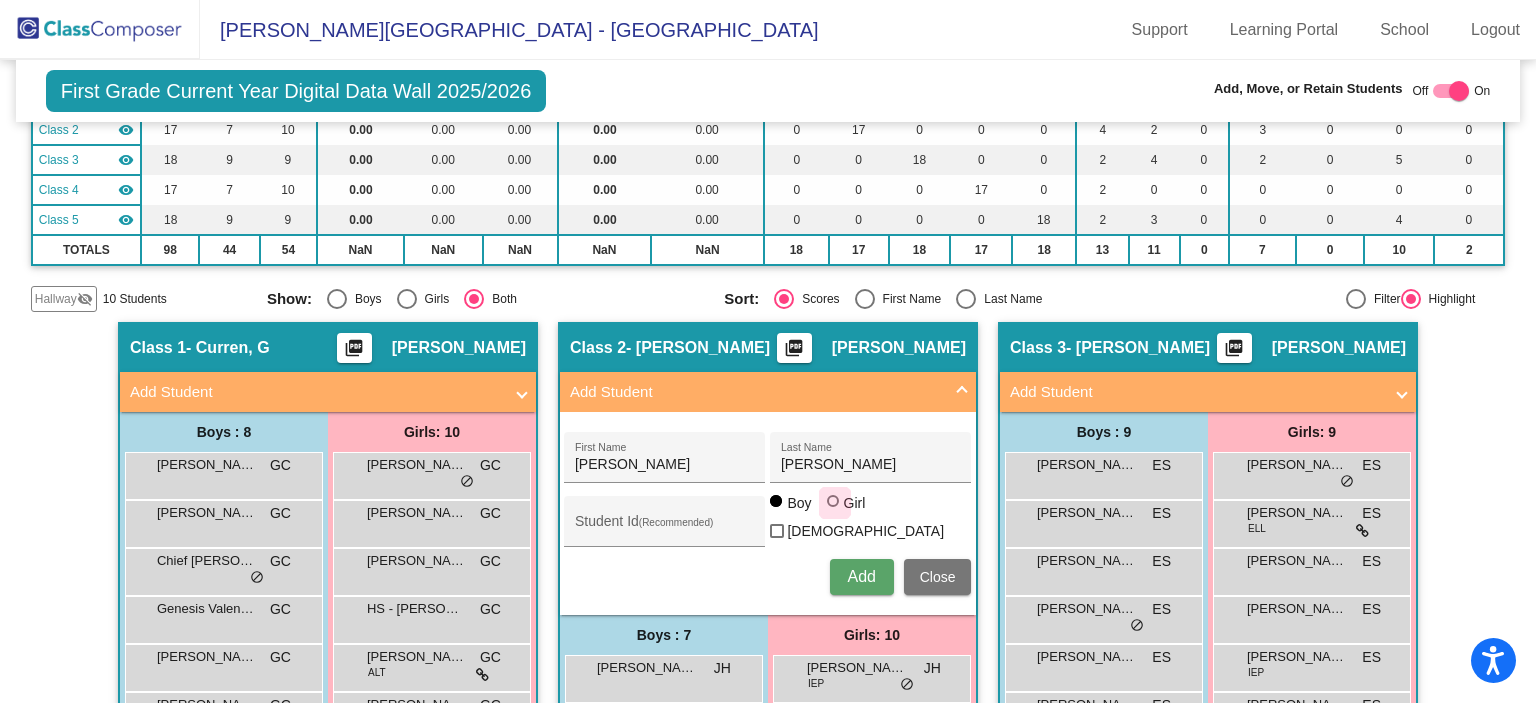 click at bounding box center (833, 501) 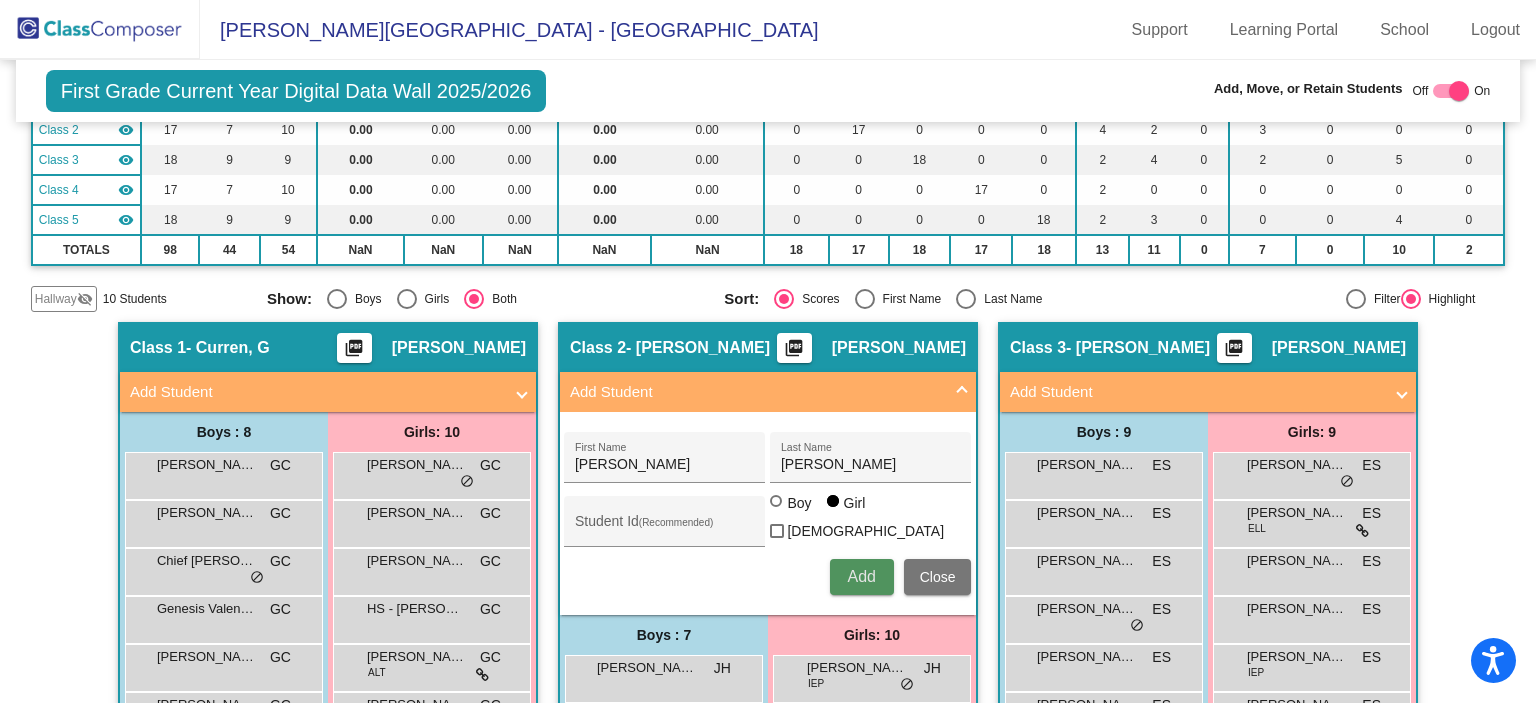 click on "Add" at bounding box center [862, 577] 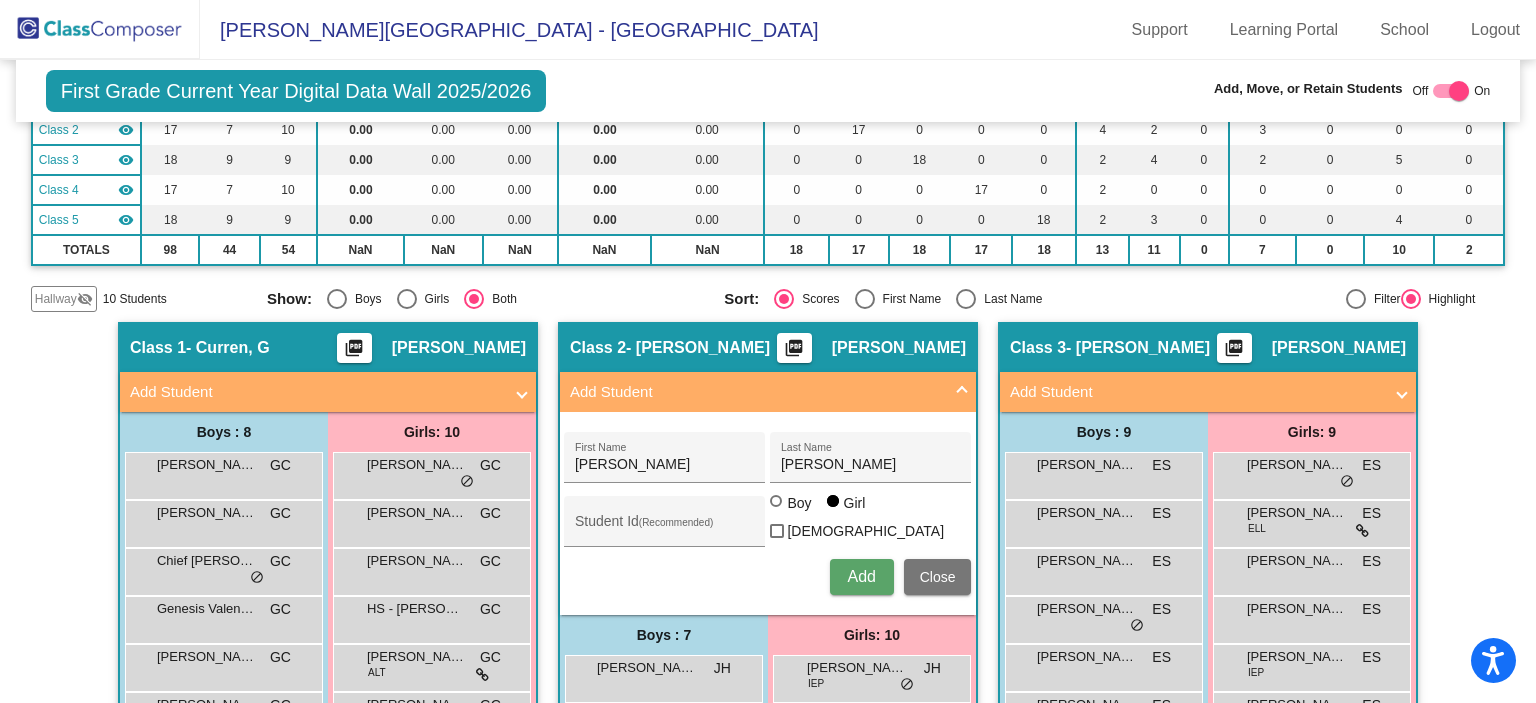 type 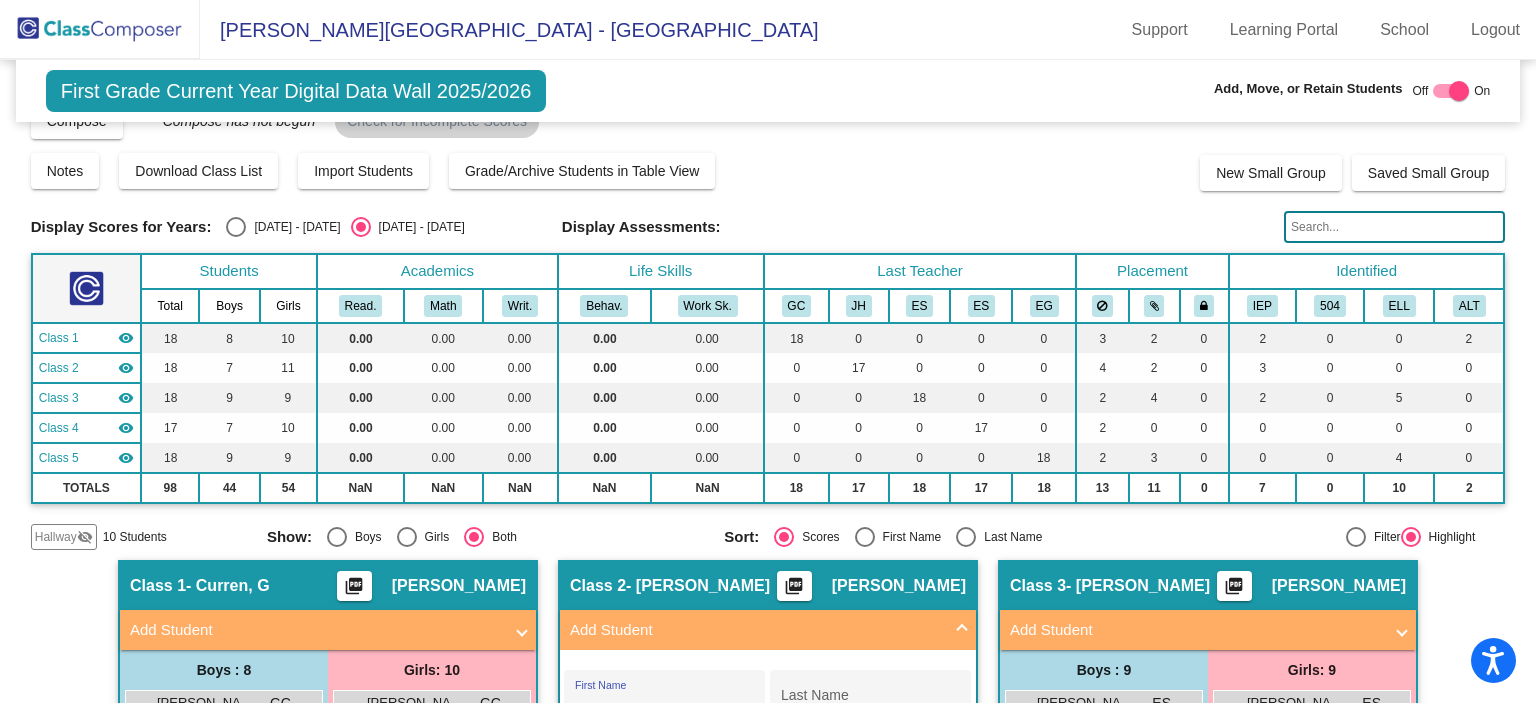 scroll, scrollTop: 271, scrollLeft: 0, axis: vertical 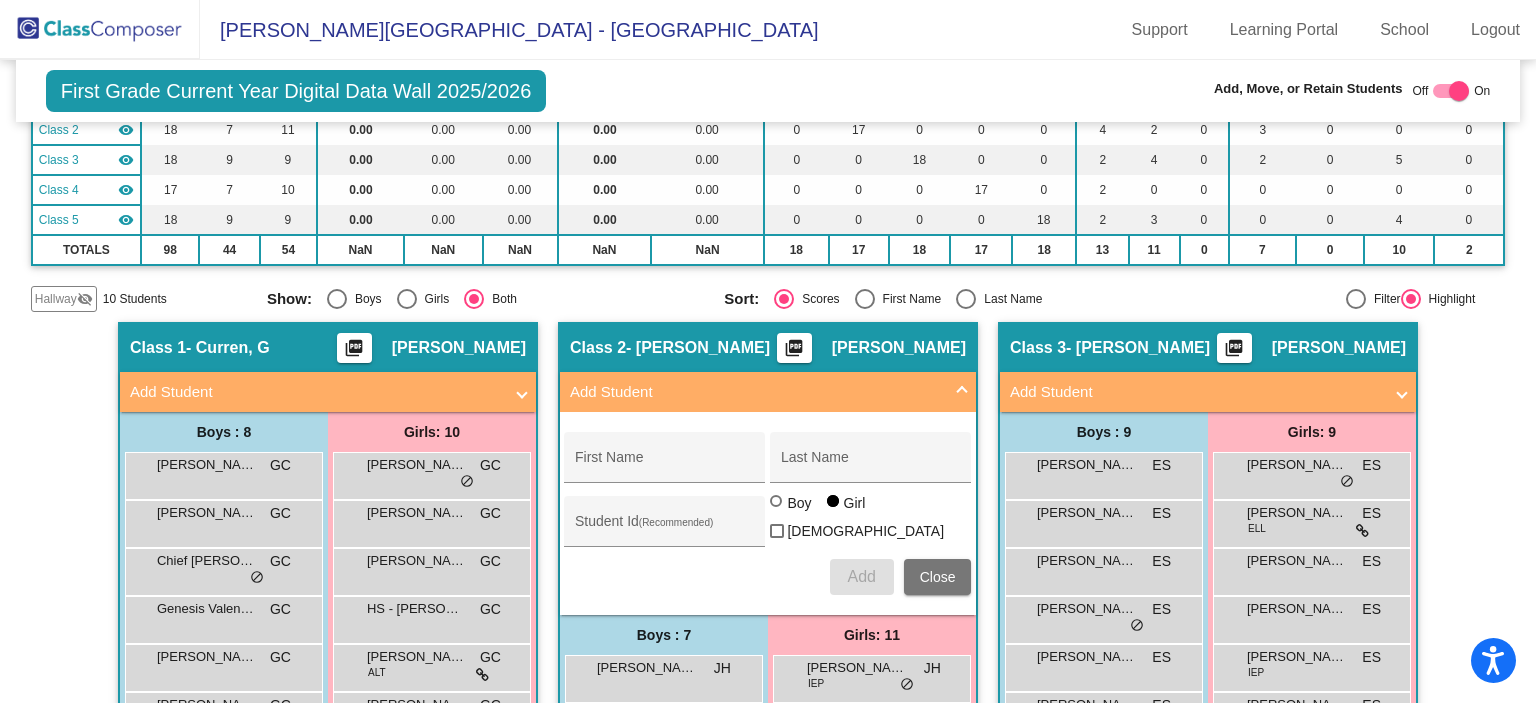 click at bounding box center (962, 392) 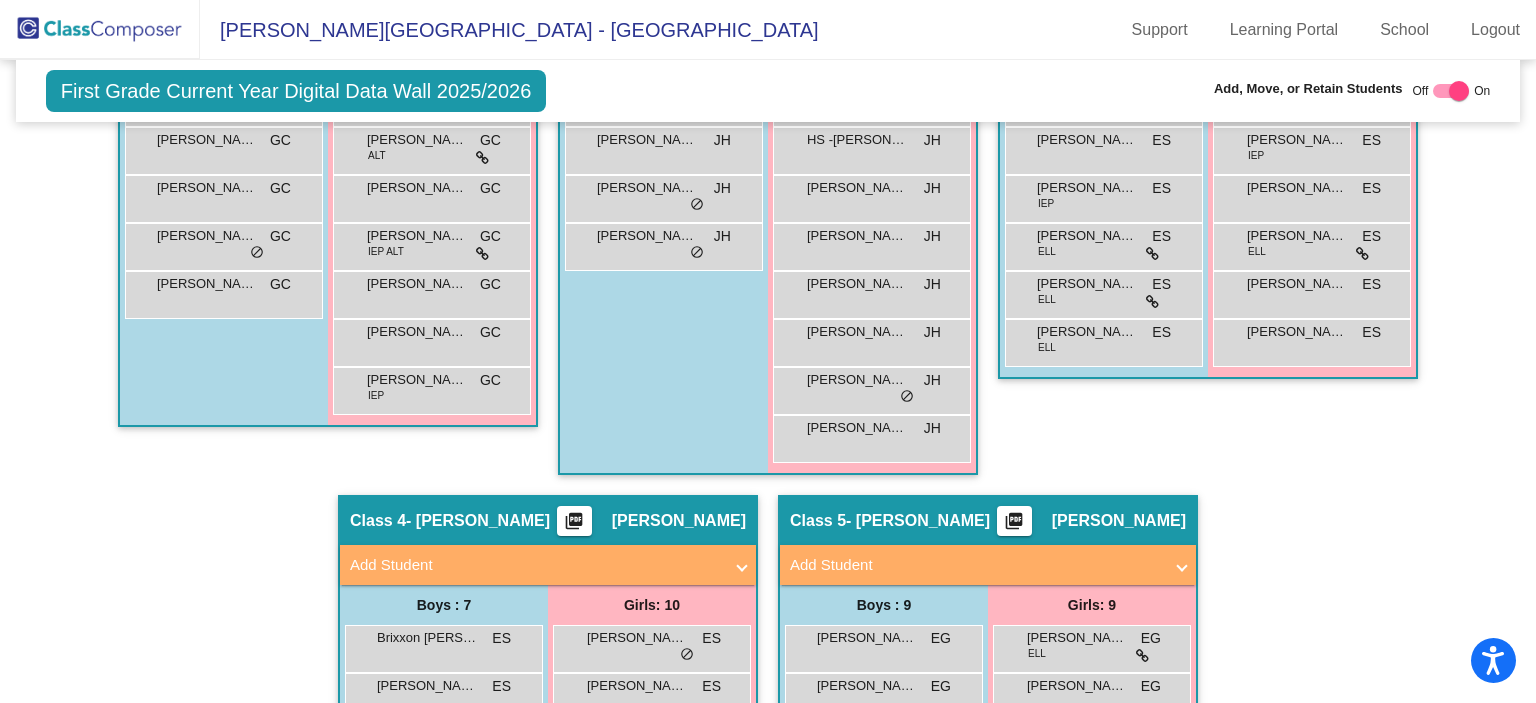 scroll, scrollTop: 791, scrollLeft: 0, axis: vertical 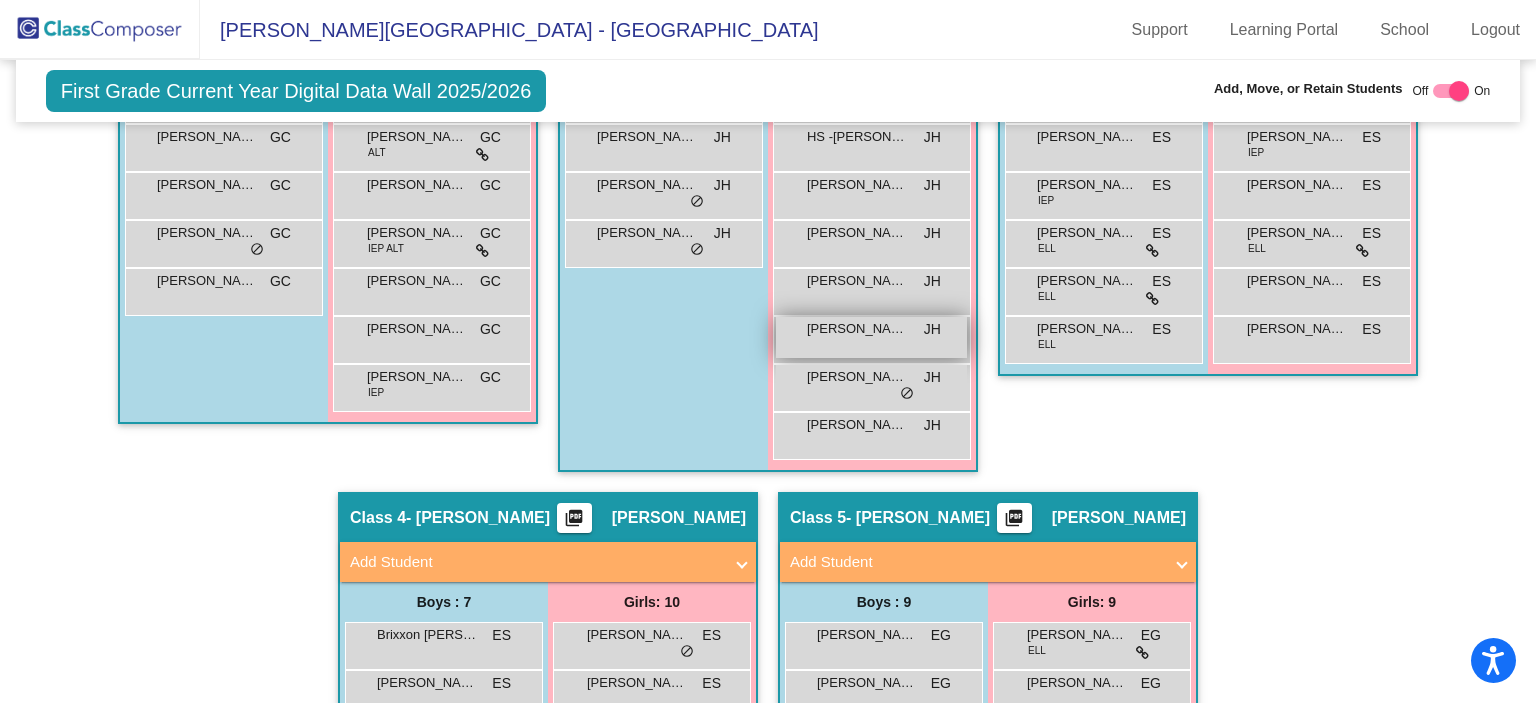 click on "[PERSON_NAME] [PERSON_NAME] lock do_not_disturb_alt" at bounding box center [871, 337] 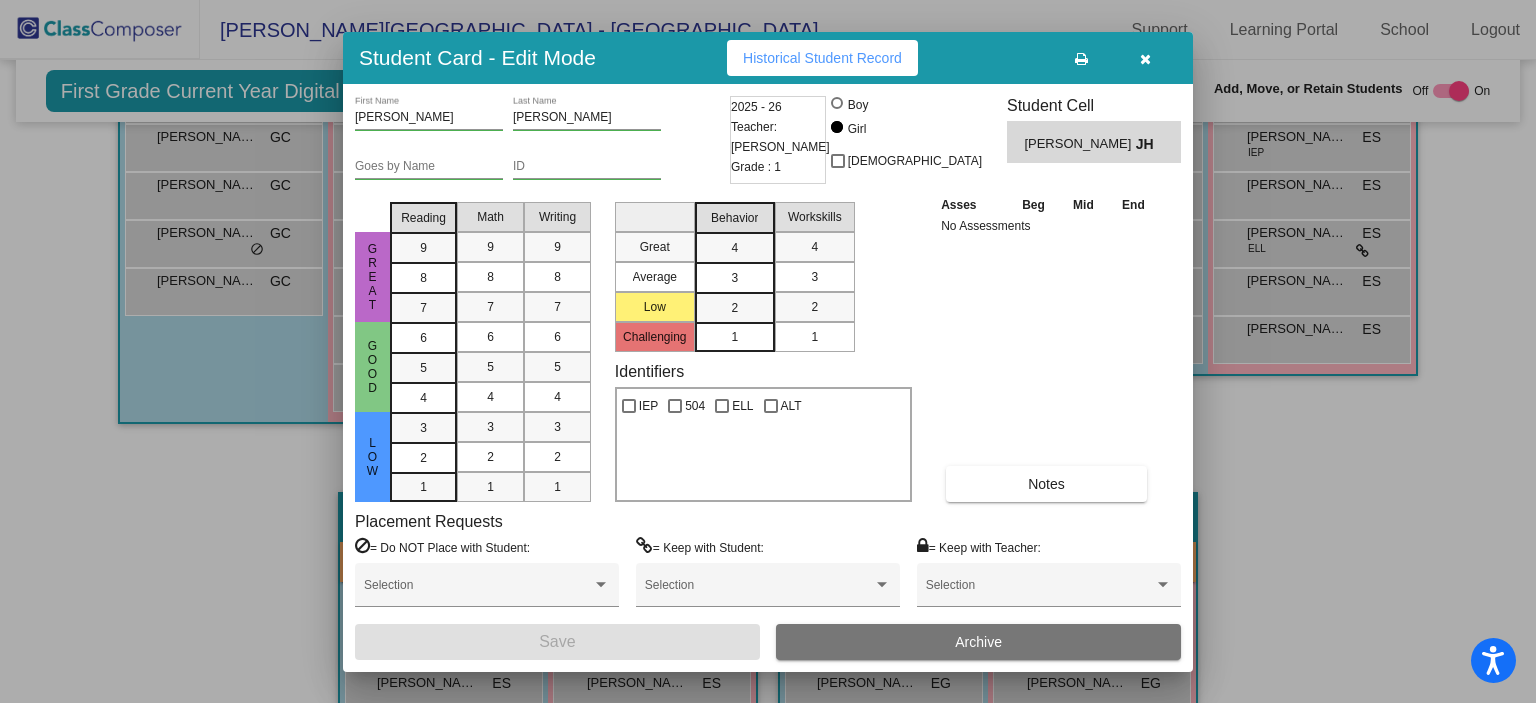 click at bounding box center (1081, 59) 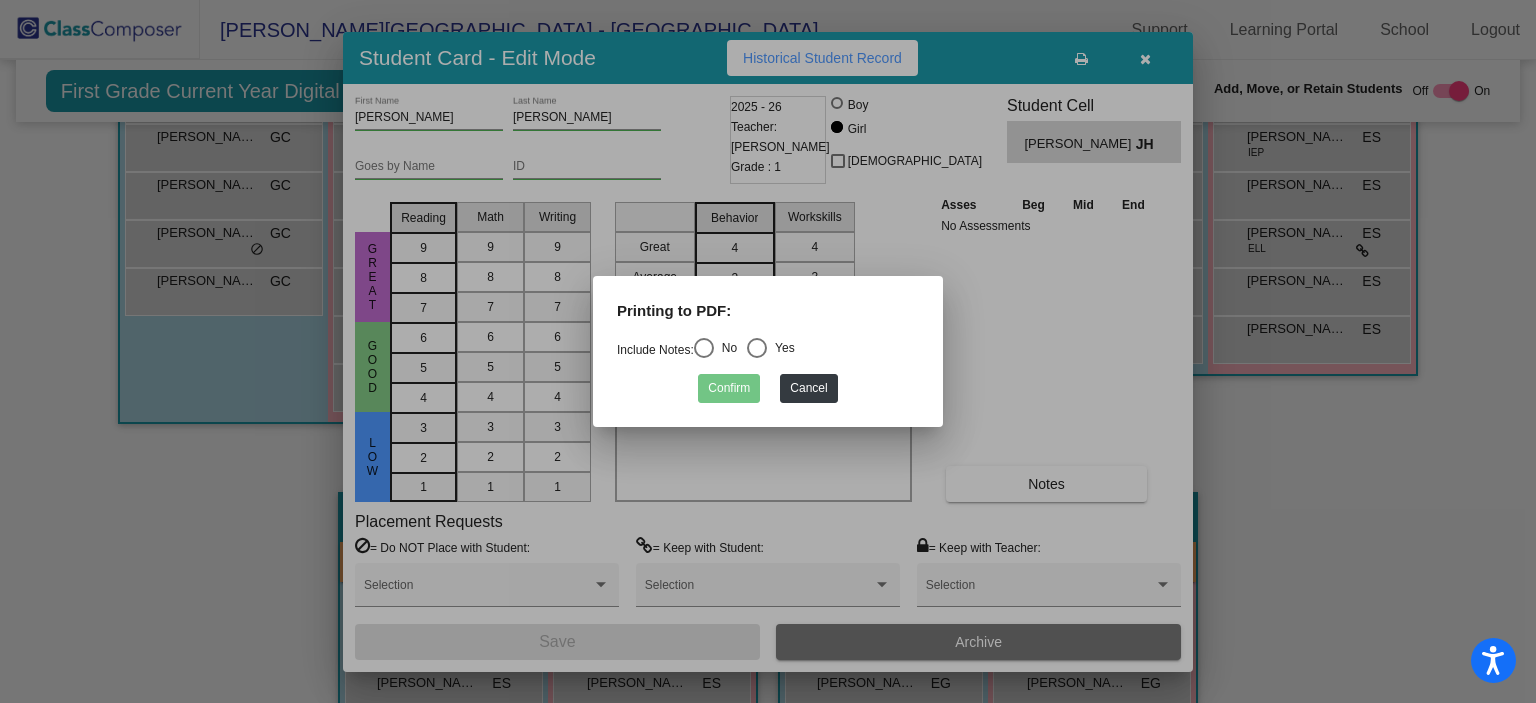 click at bounding box center [704, 348] 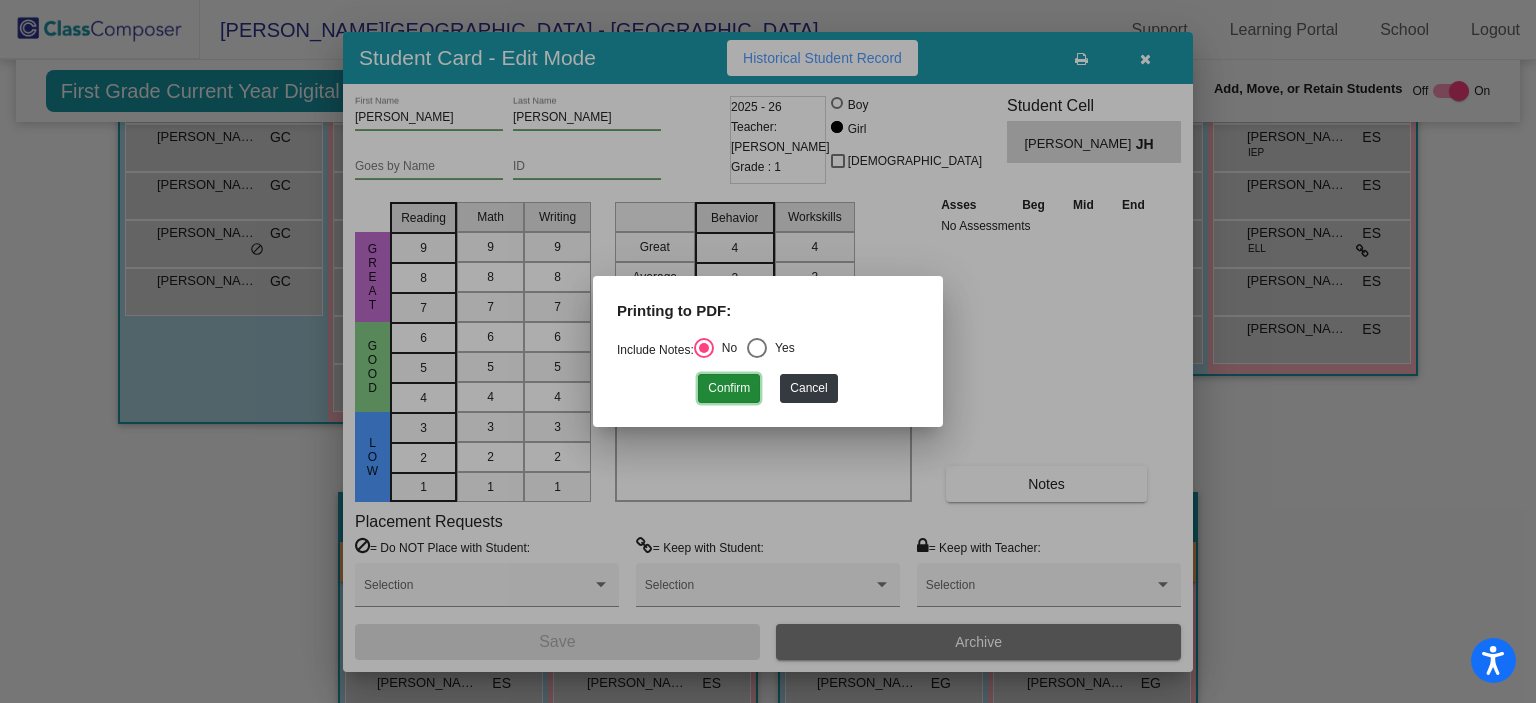click on "Confirm" at bounding box center (729, 388) 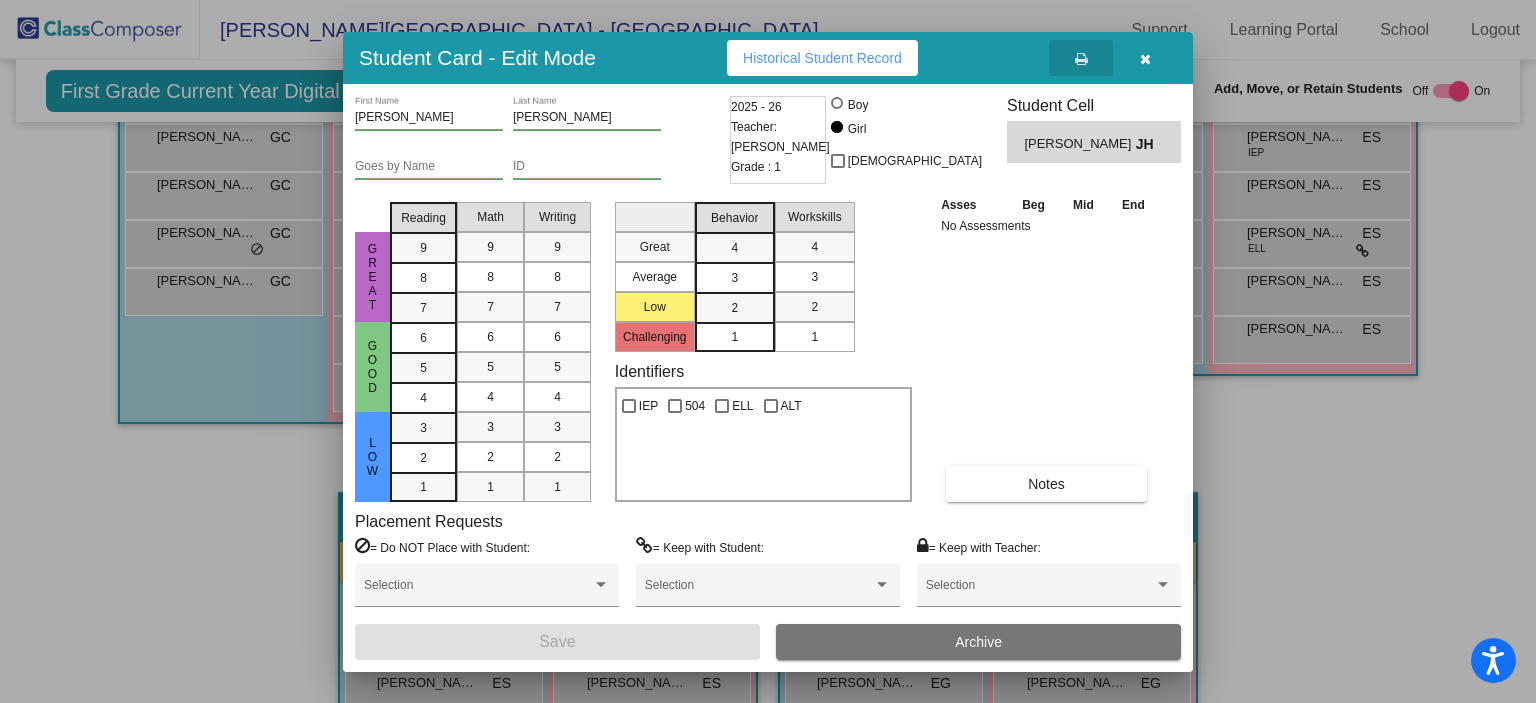 click at bounding box center [1145, 59] 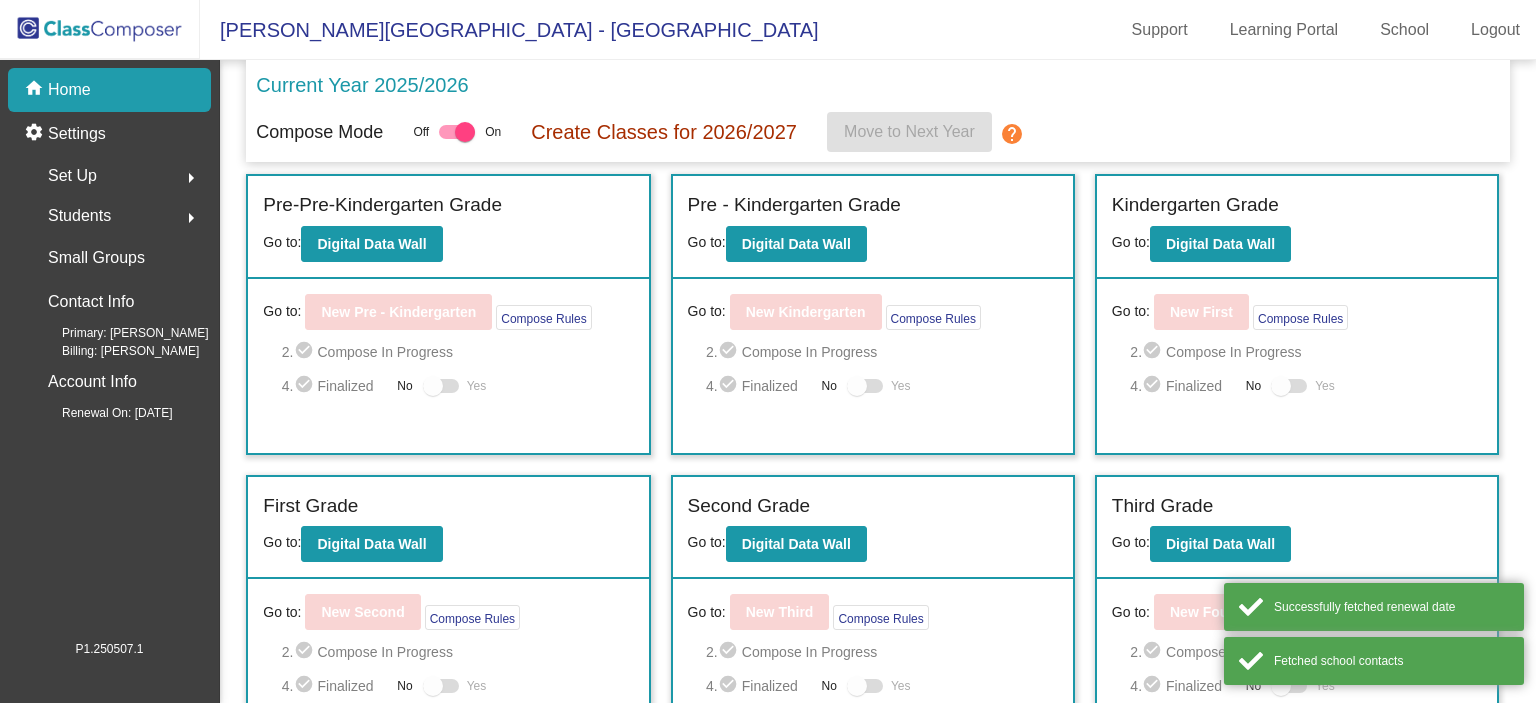 scroll, scrollTop: 0, scrollLeft: 0, axis: both 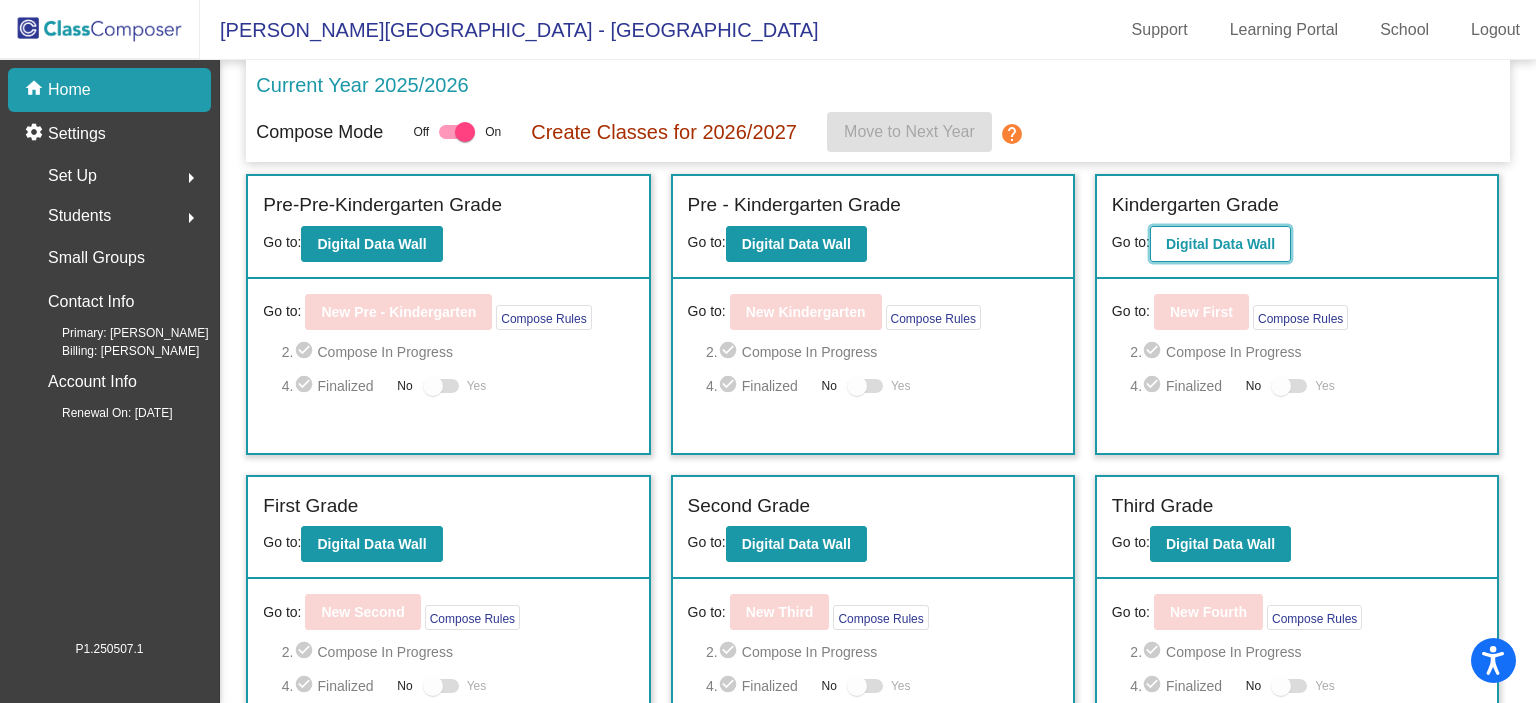 click on "Digital Data Wall" 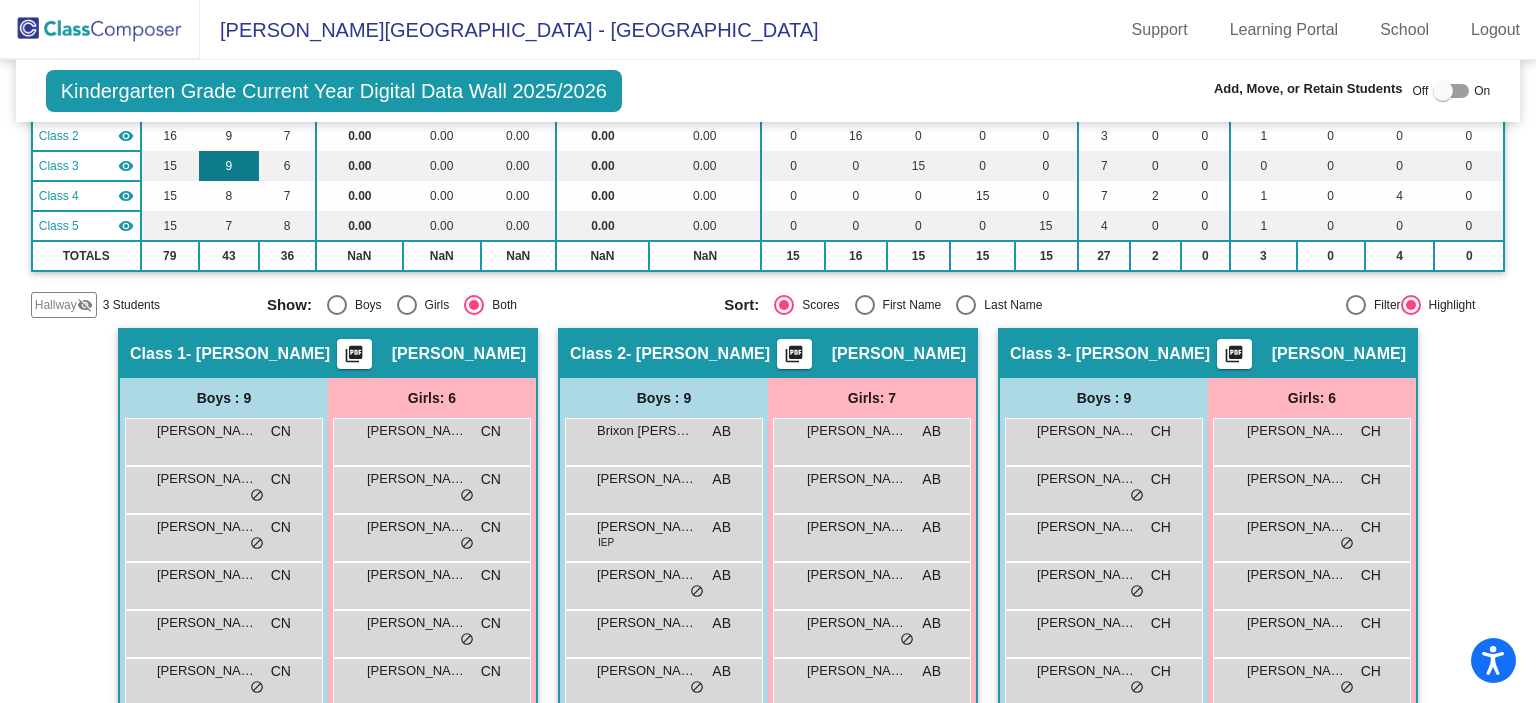 scroll, scrollTop: 440, scrollLeft: 0, axis: vertical 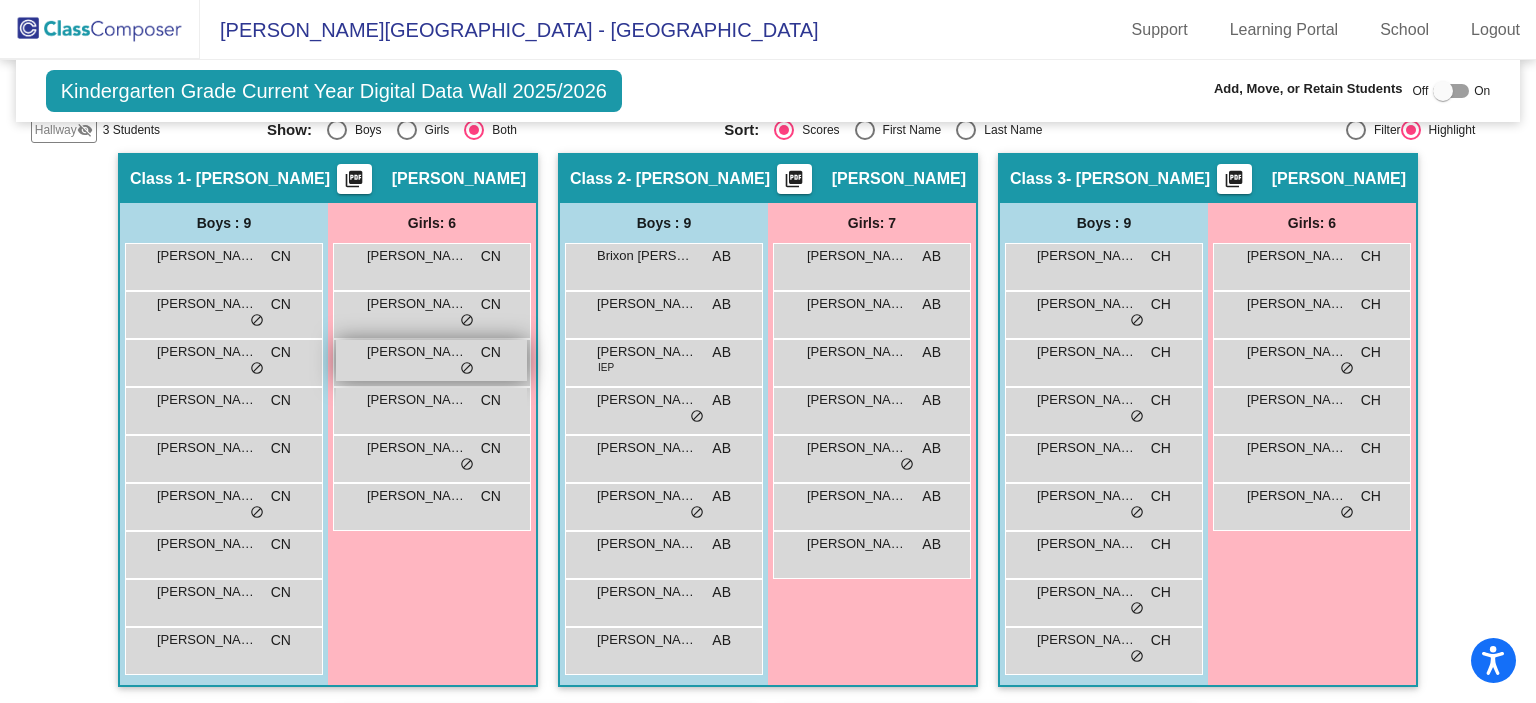 click on "Bookelyn Saxen CN lock do_not_disturb_alt" at bounding box center (431, 360) 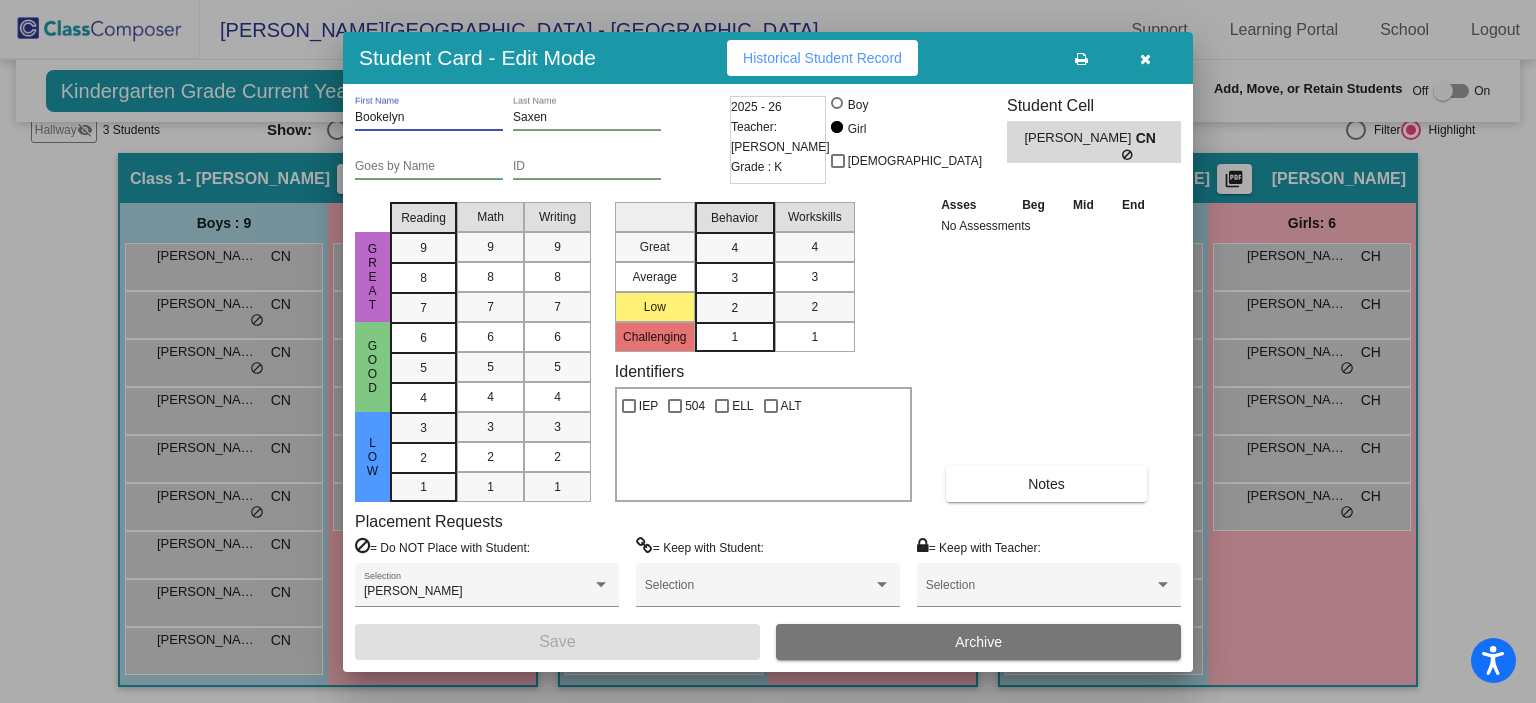 drag, startPoint x: 367, startPoint y: 118, endPoint x: 656, endPoint y: 152, distance: 290.99313 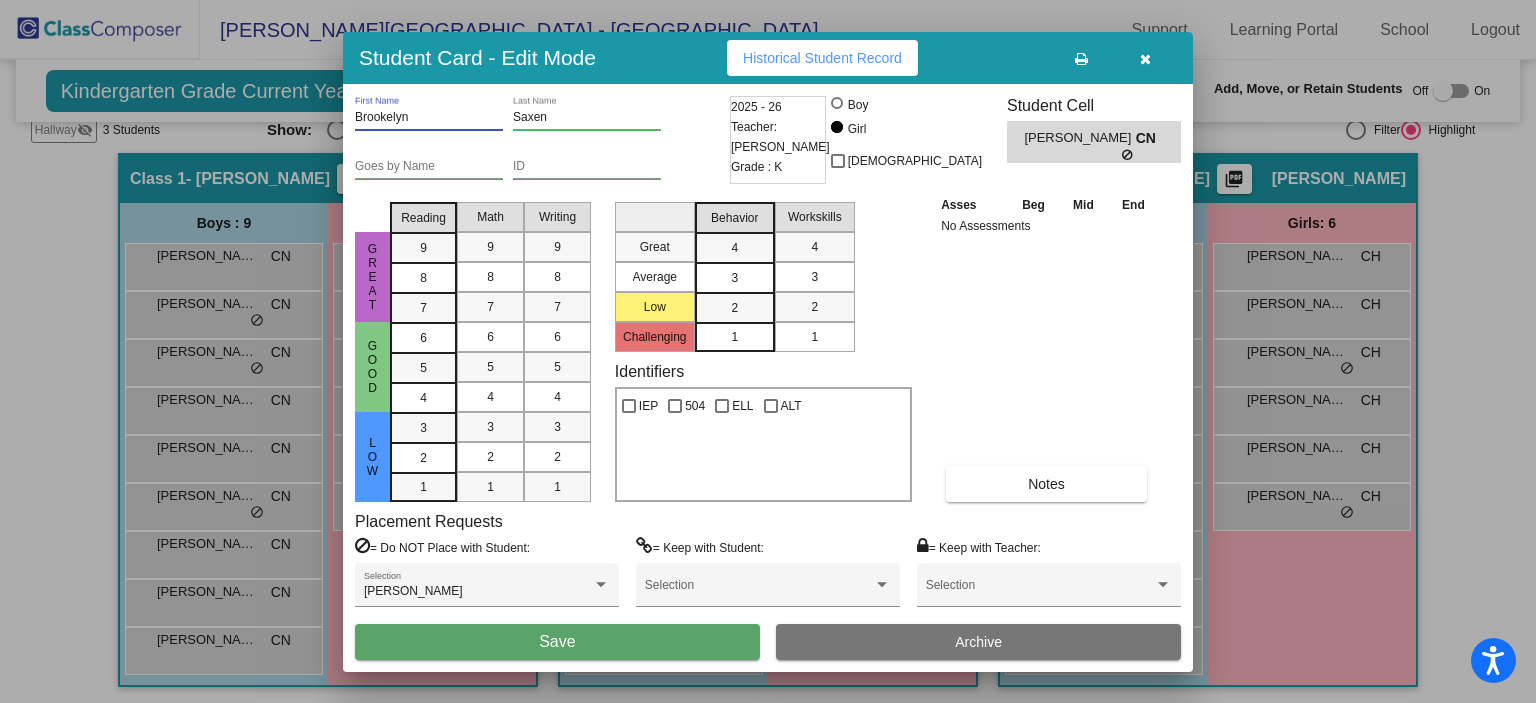 type on "Brookelyn" 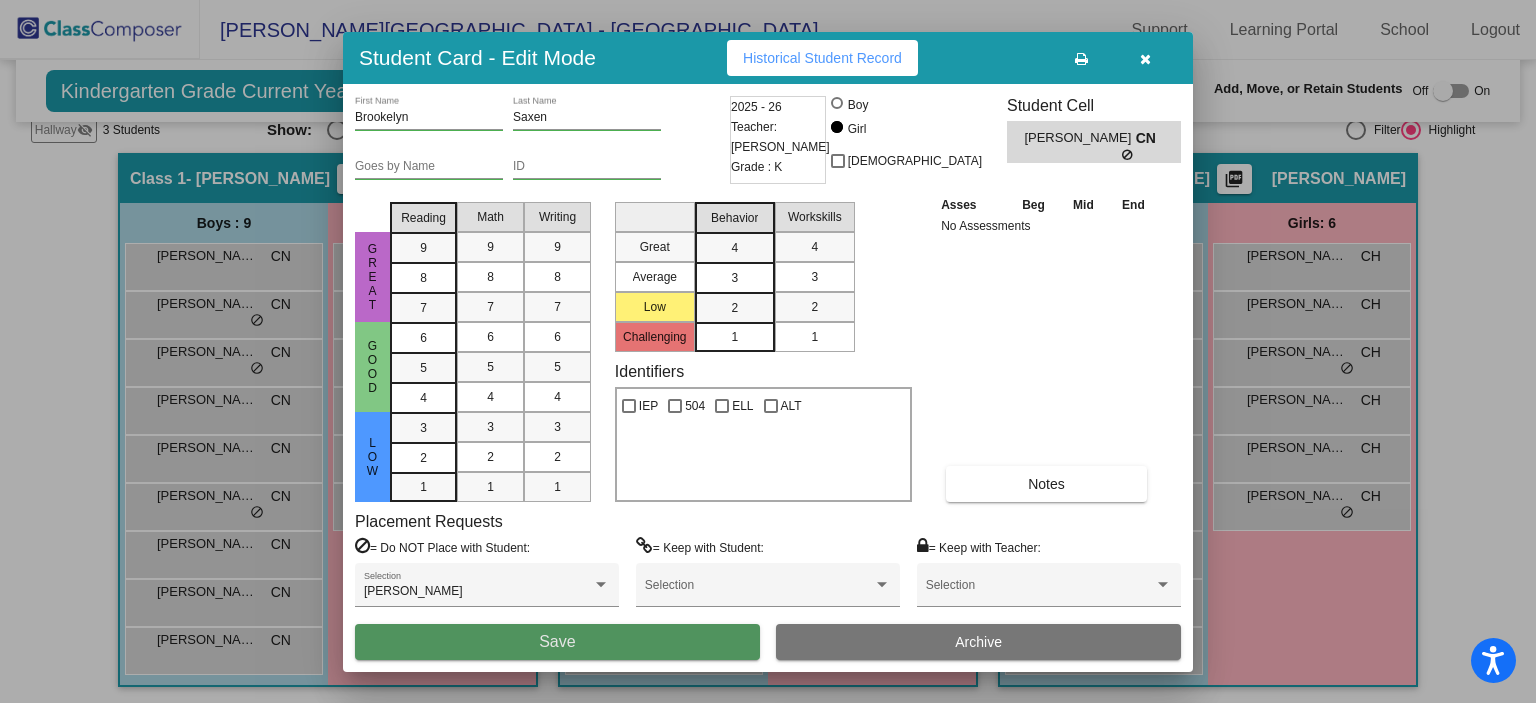 click on "Save" at bounding box center (557, 642) 